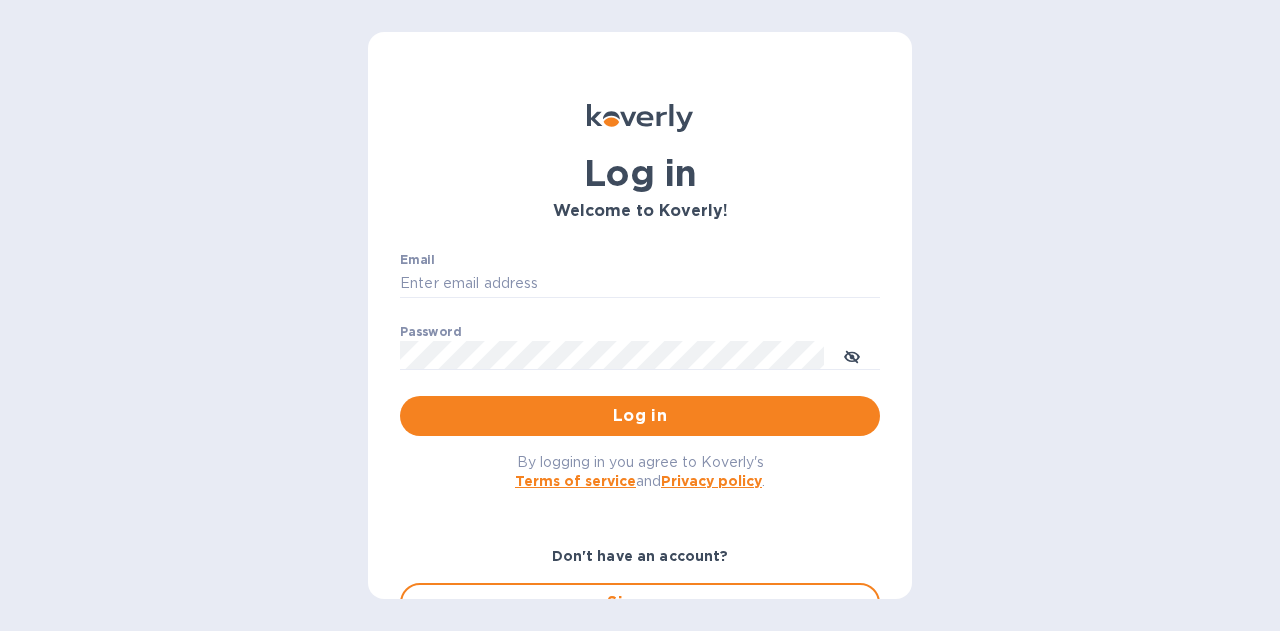 scroll, scrollTop: 0, scrollLeft: 0, axis: both 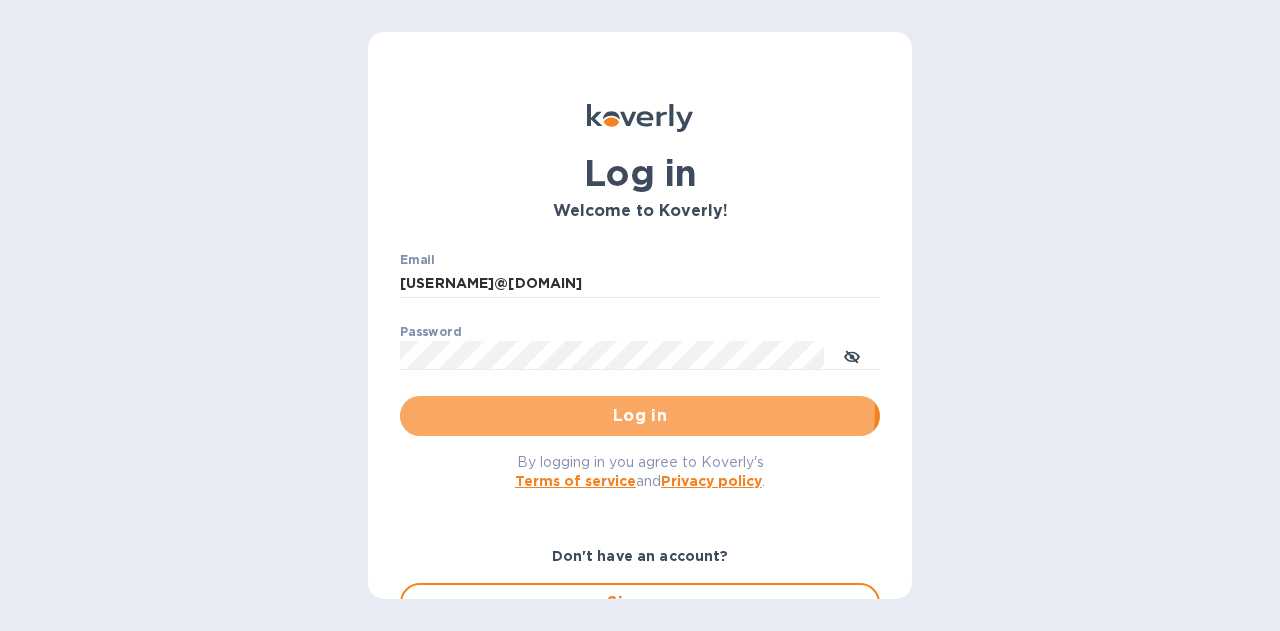 click on "Log in" at bounding box center [640, 416] 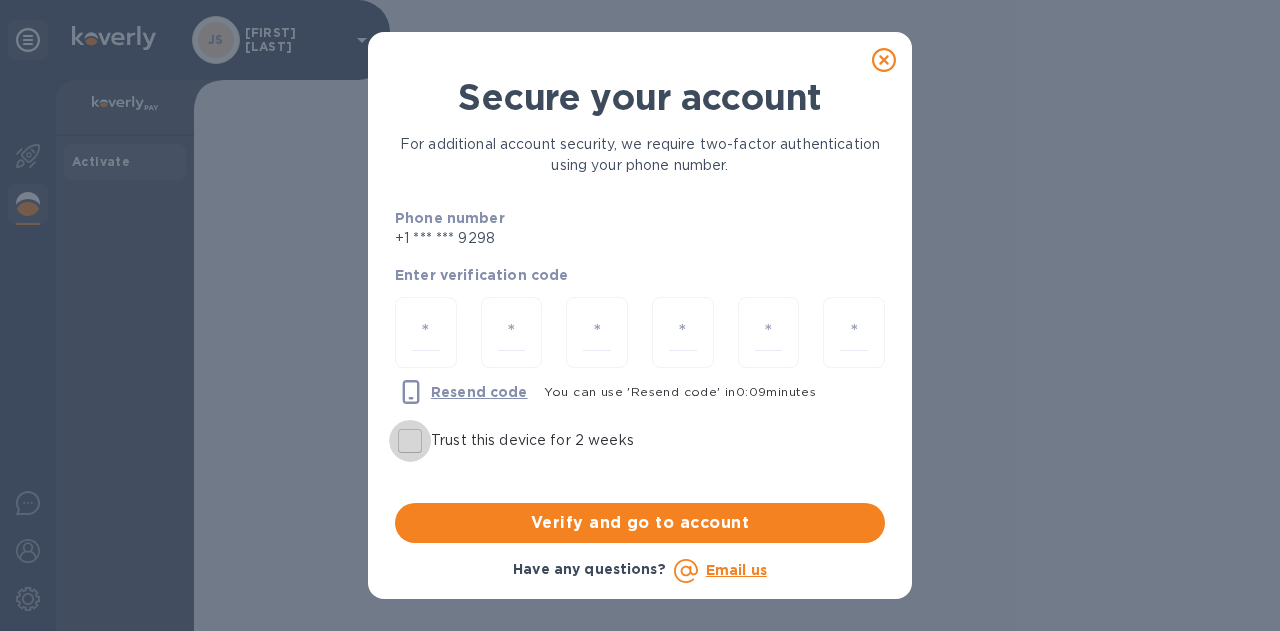 click on "Trust this device for 2 weeks" at bounding box center [410, 441] 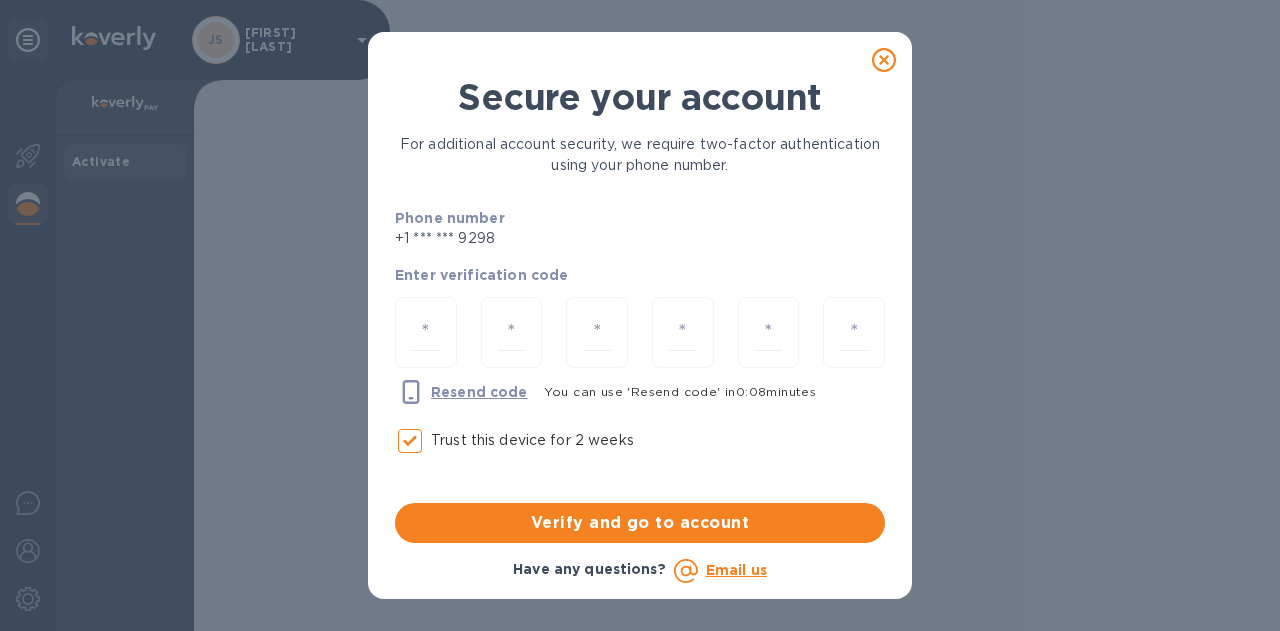 click at bounding box center [426, 332] 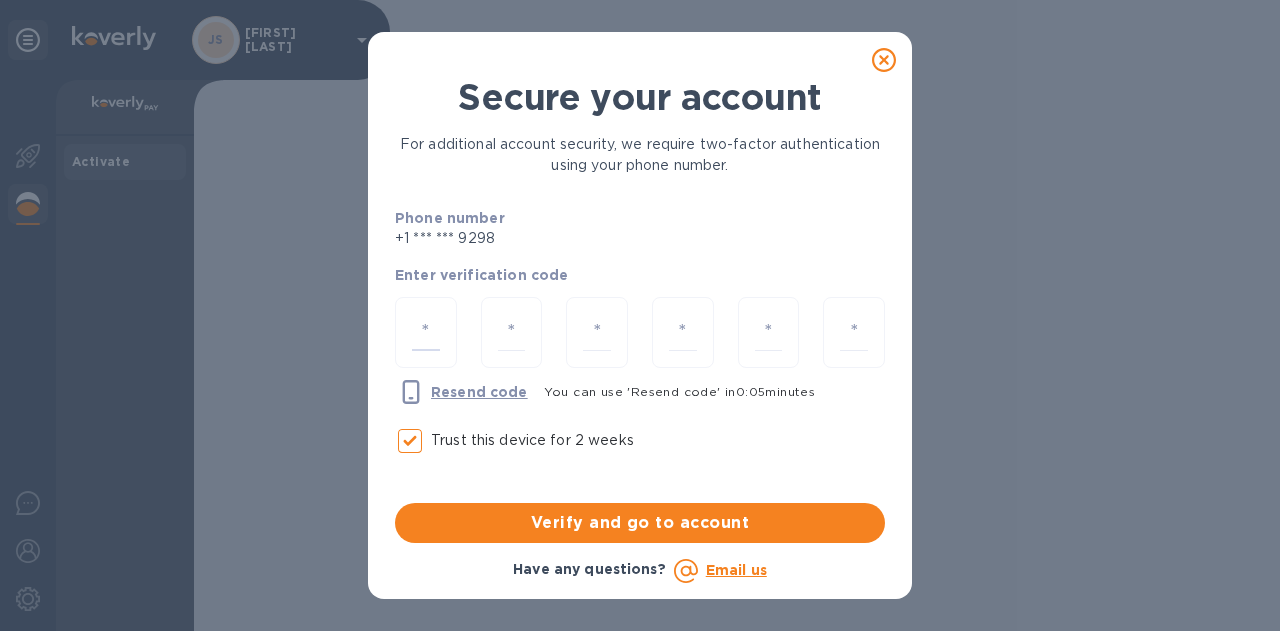 type on "9" 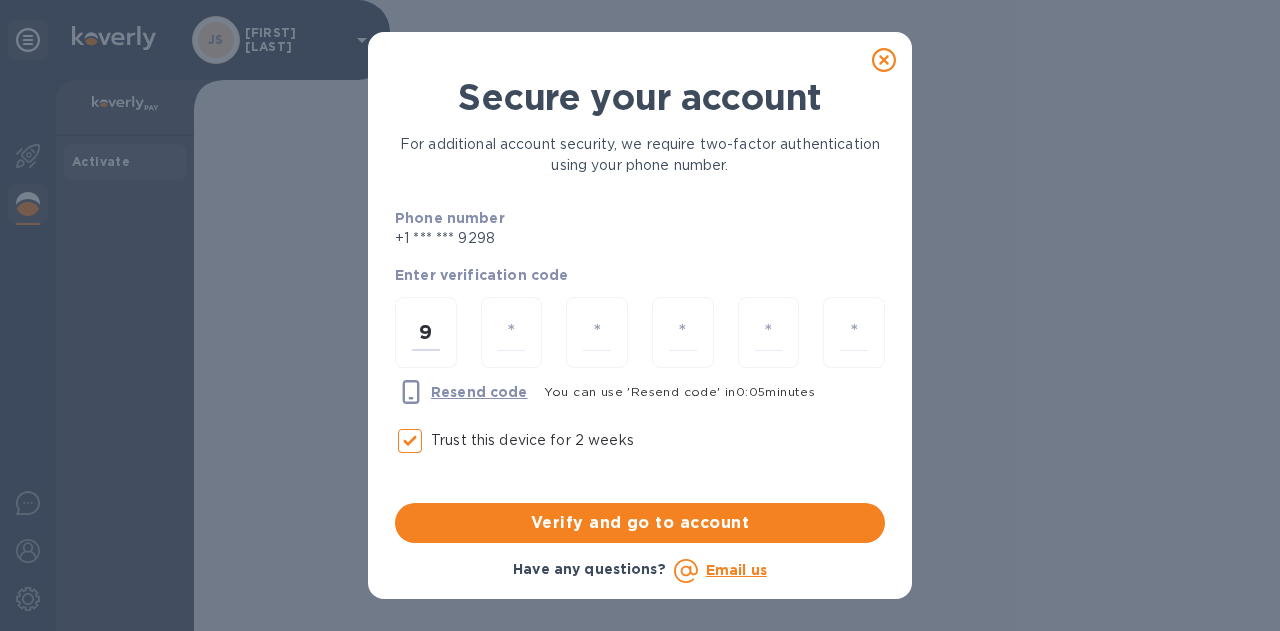 type on "1" 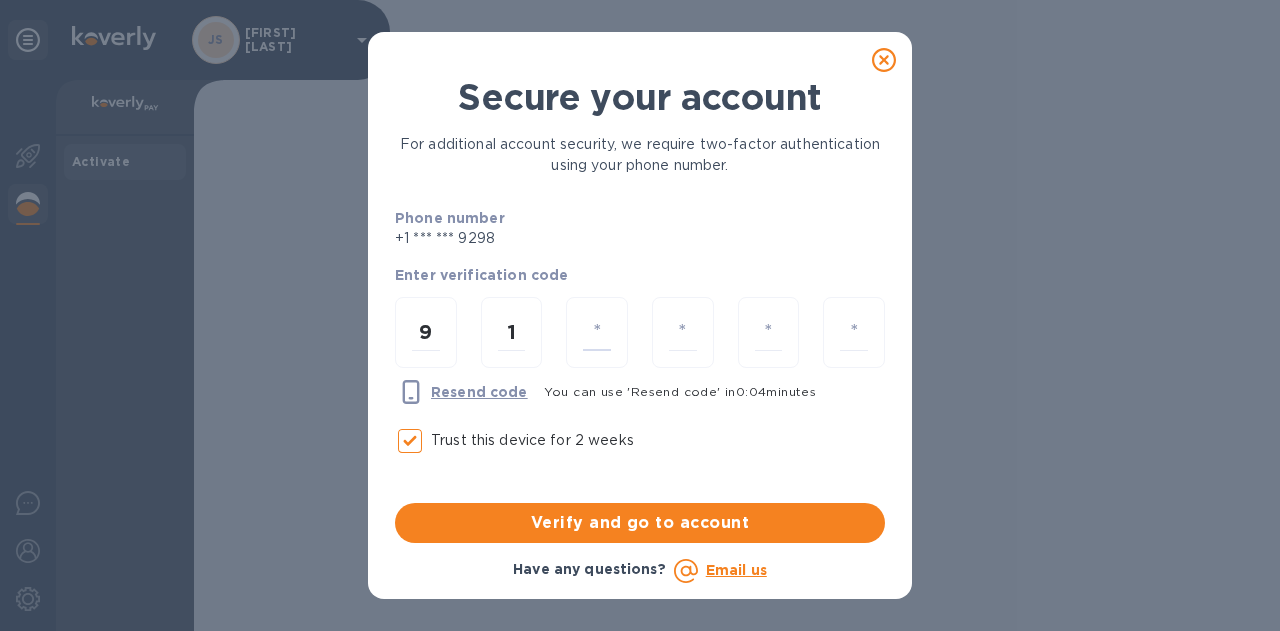 type on "0" 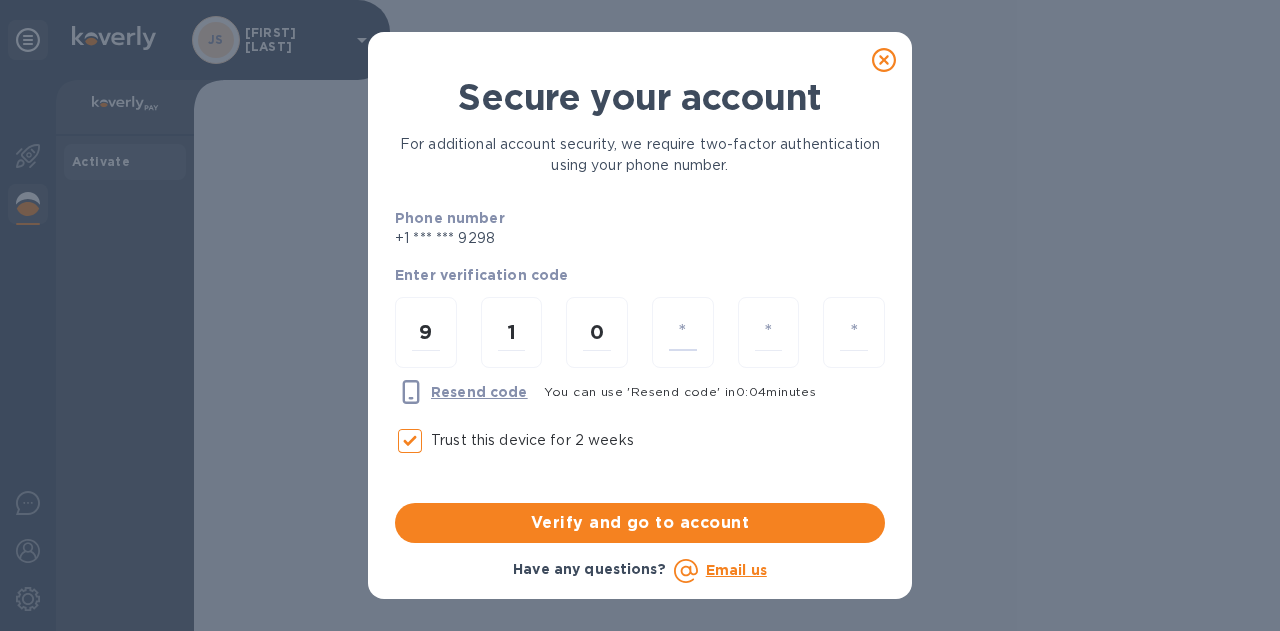 type on "7" 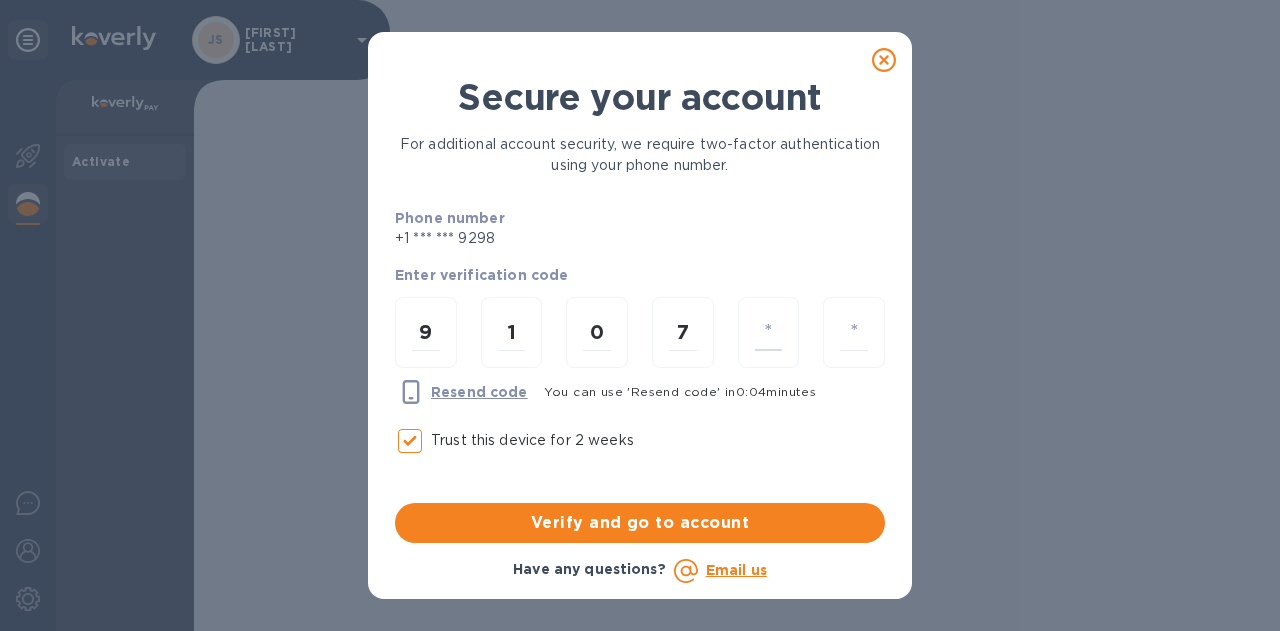 type on "0" 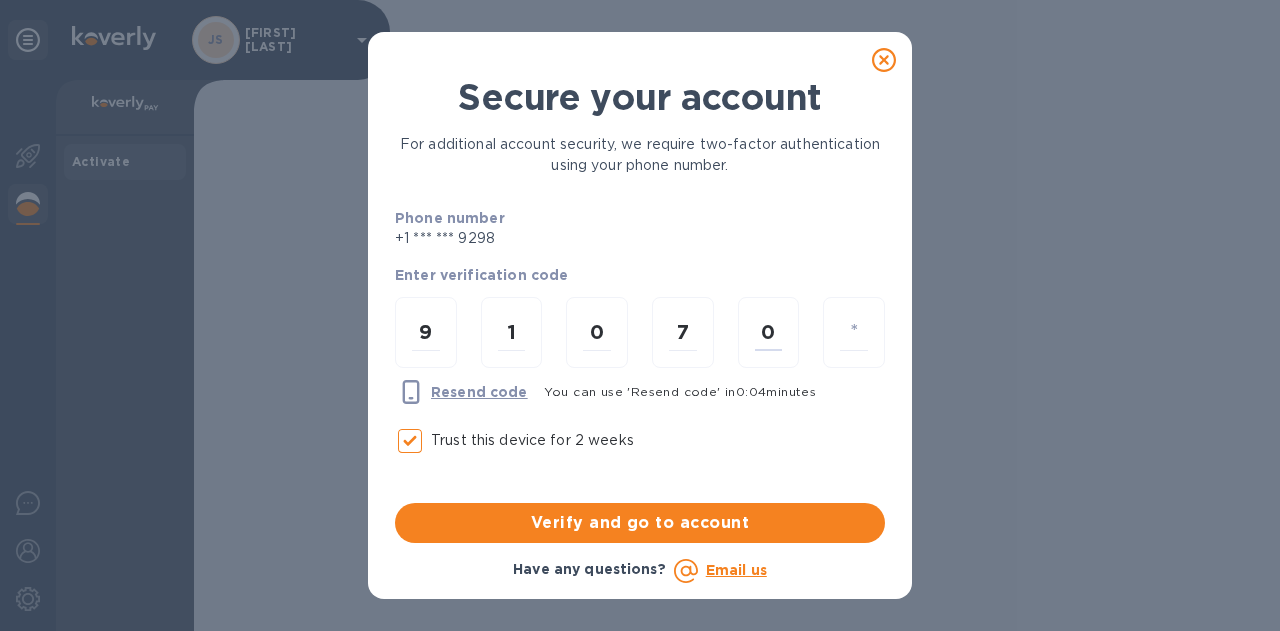 type on "1" 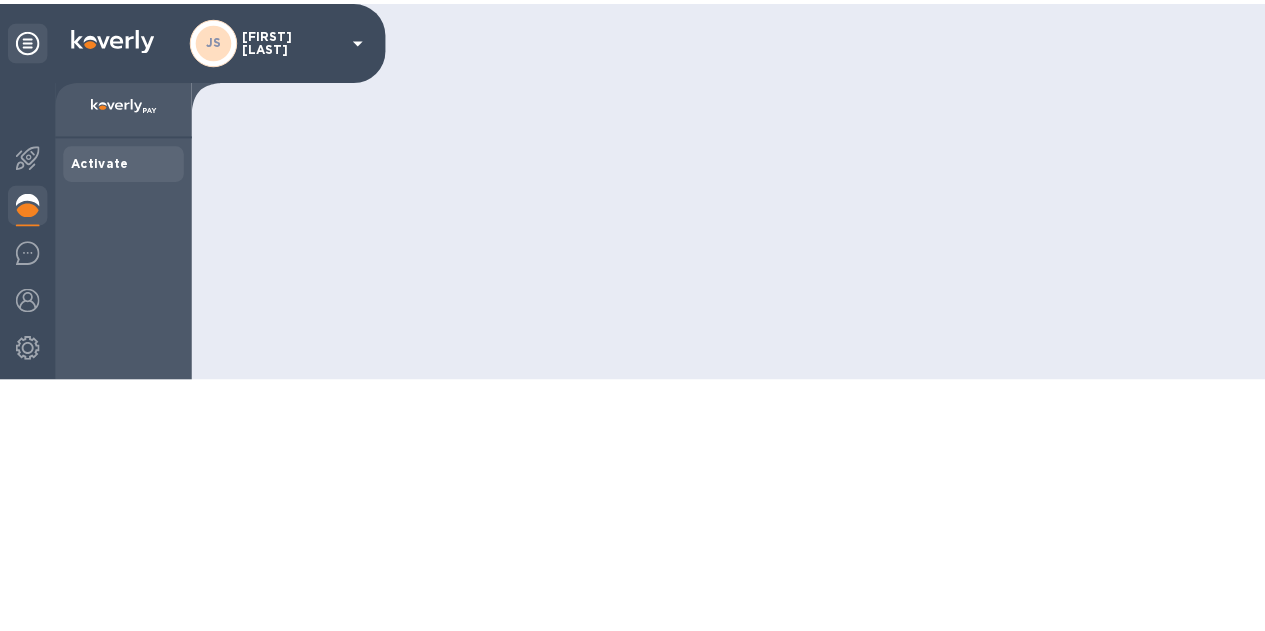scroll, scrollTop: 0, scrollLeft: 0, axis: both 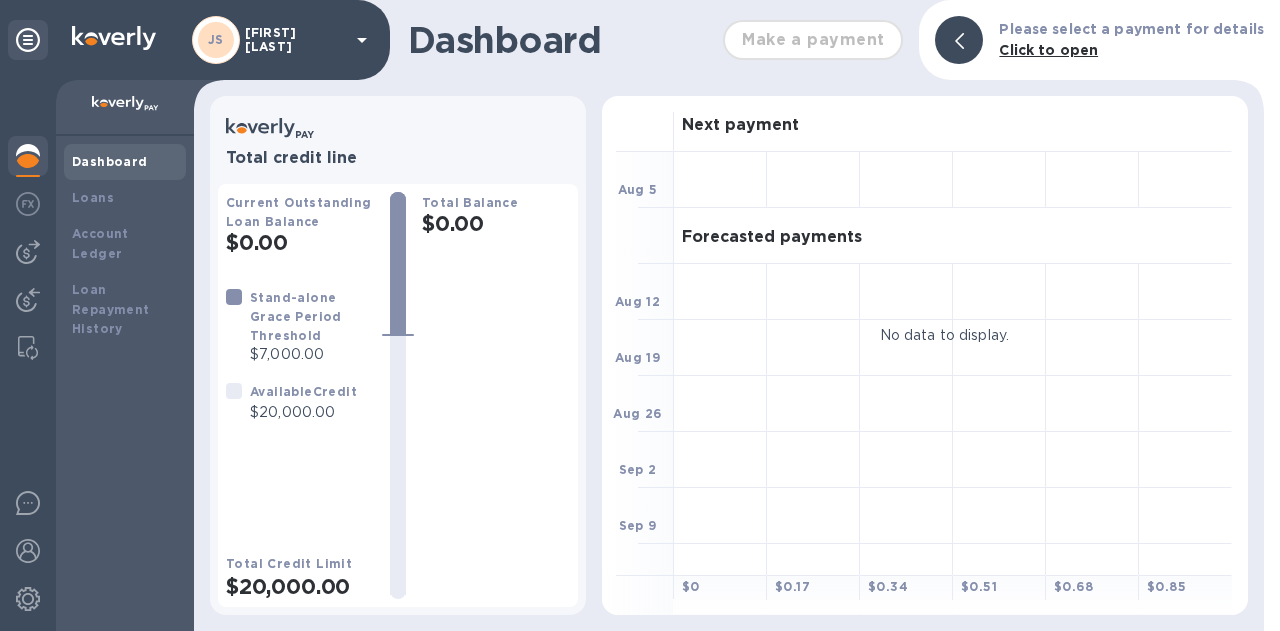 click at bounding box center (28, 252) 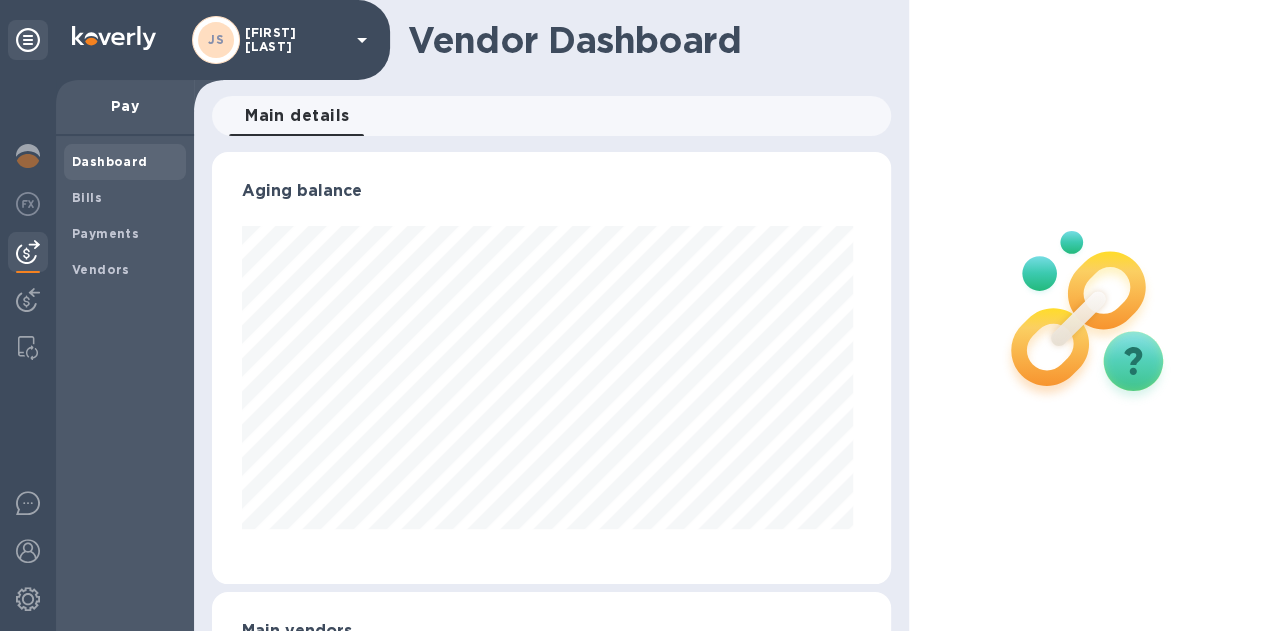 scroll, scrollTop: 999568, scrollLeft: 999328, axis: both 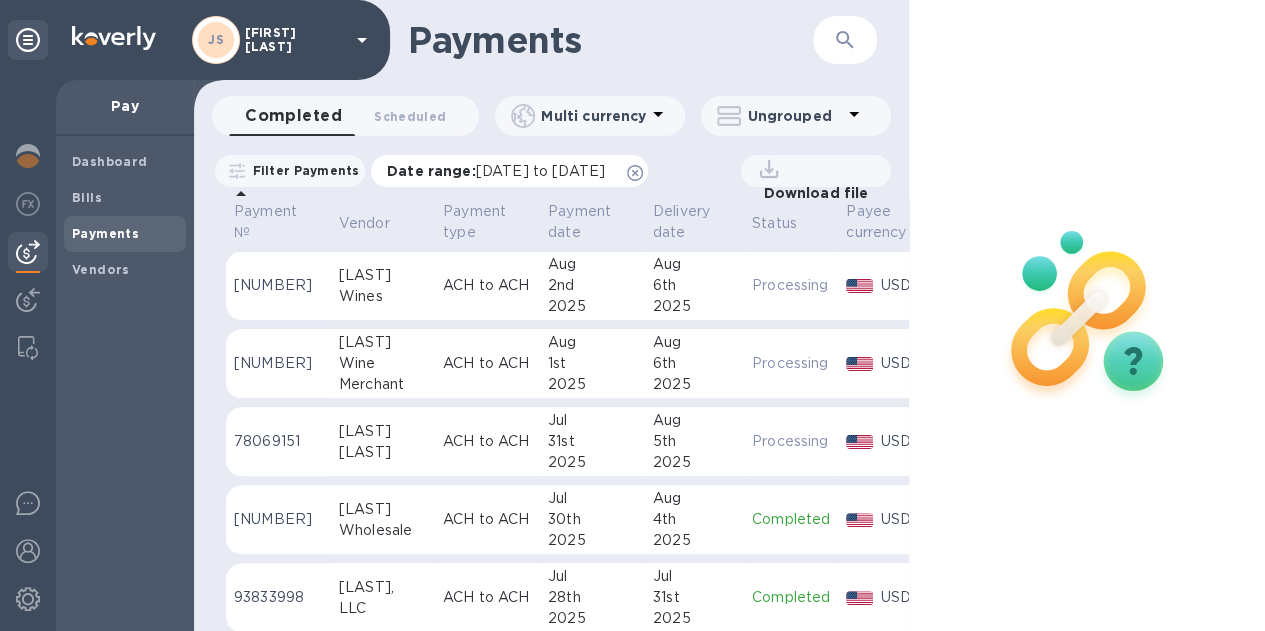 click on "Date range :  07/02/2025 to 08/03/2025" at bounding box center [501, 171] 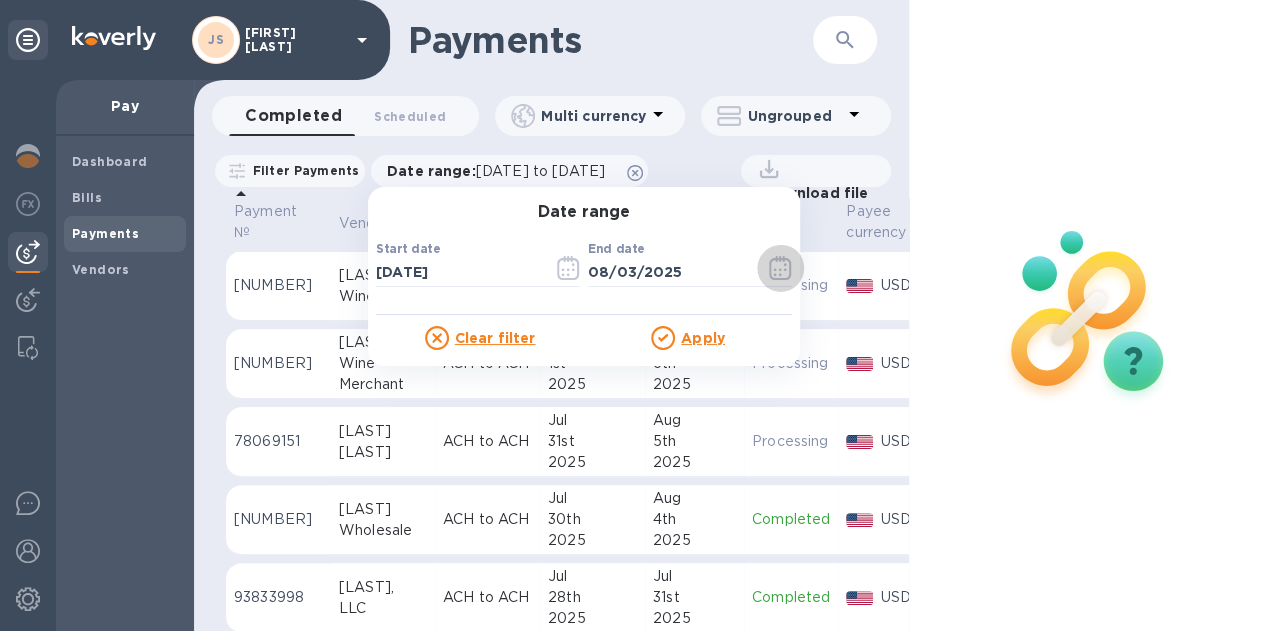 click 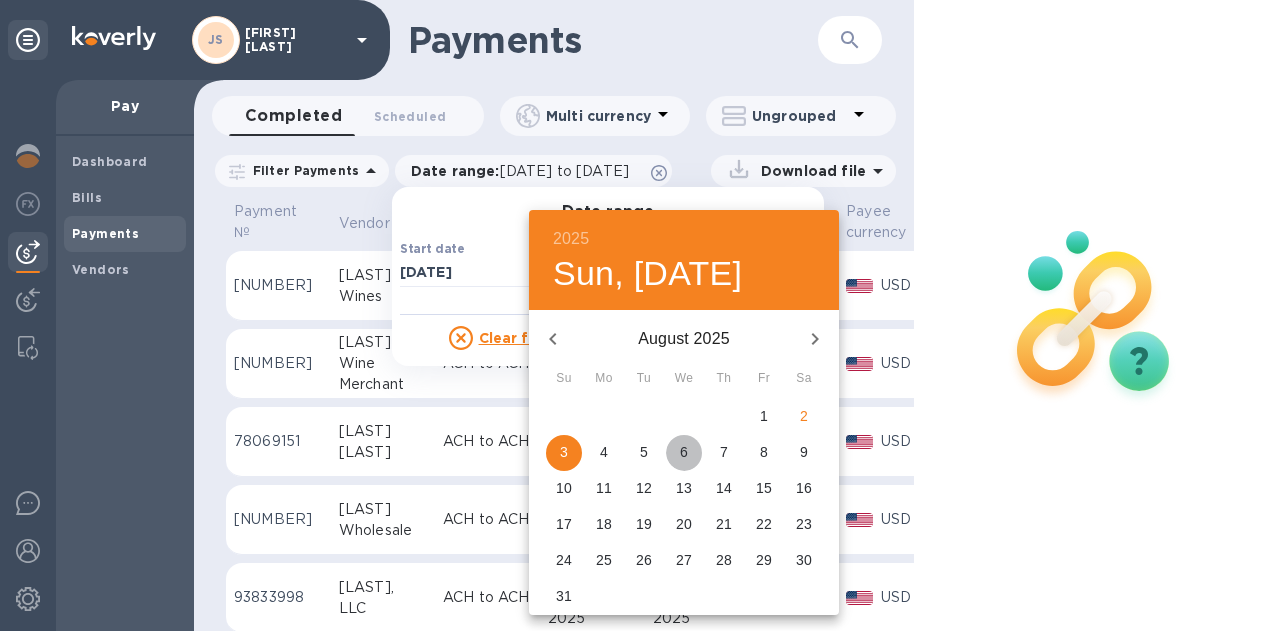 click on "6" at bounding box center (684, 452) 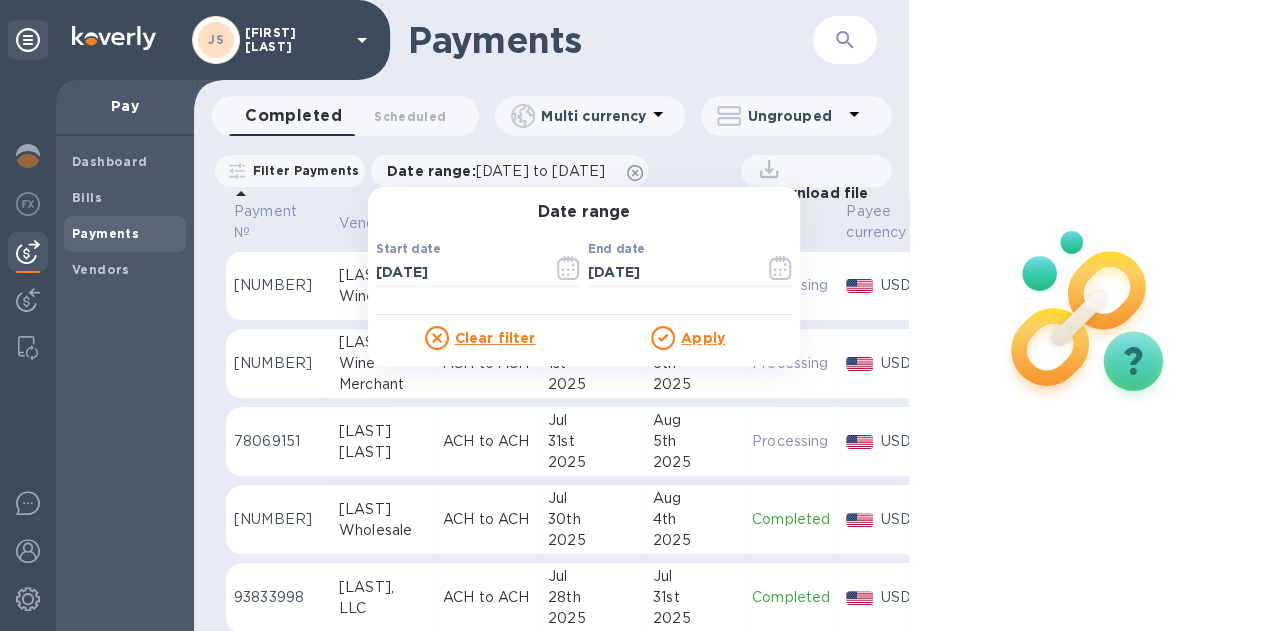 click on "ACH to ACH" at bounding box center (487, 442) 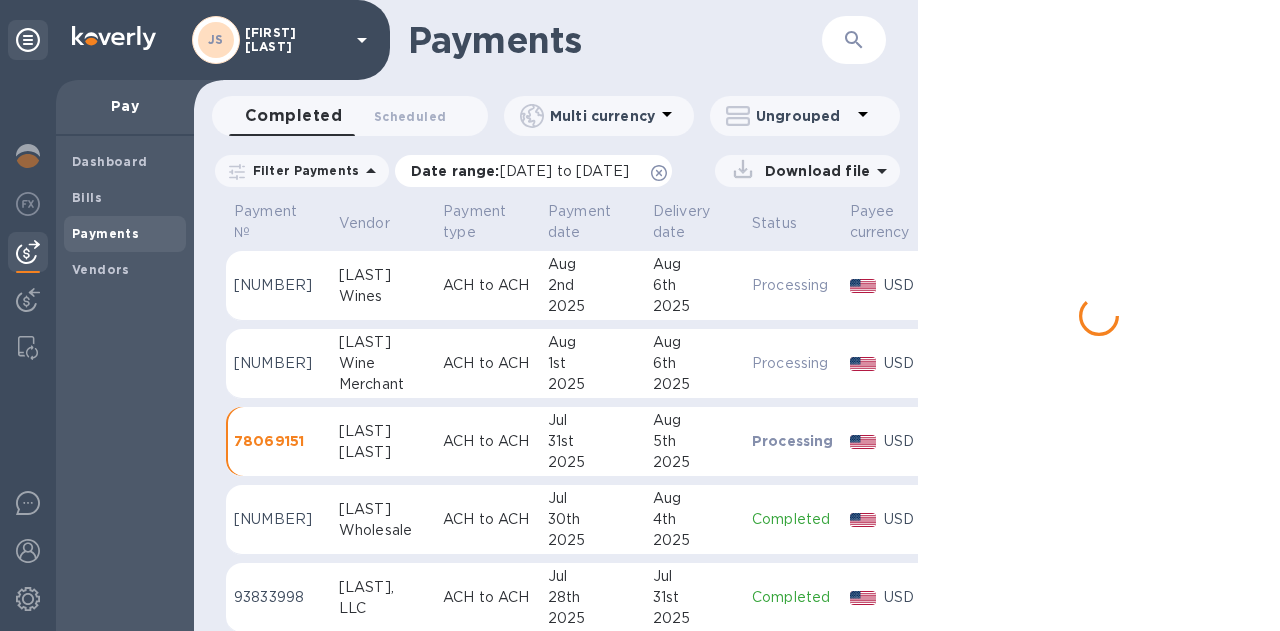 click on "[DATE] to [DATE]" at bounding box center (564, 171) 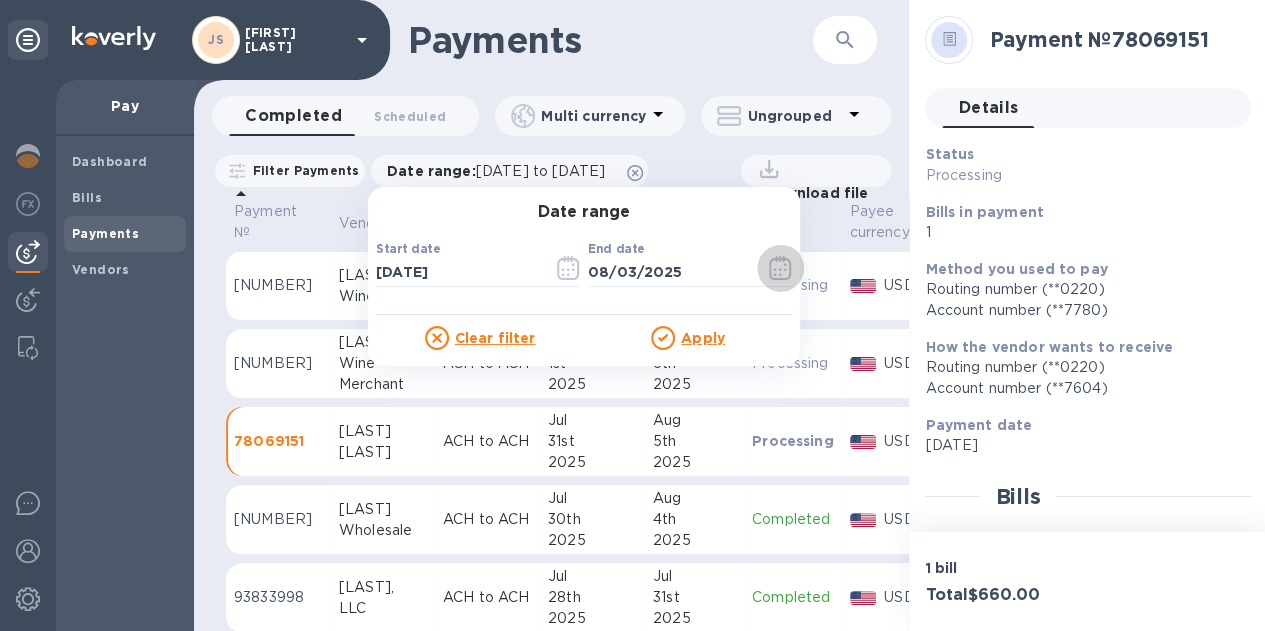 click 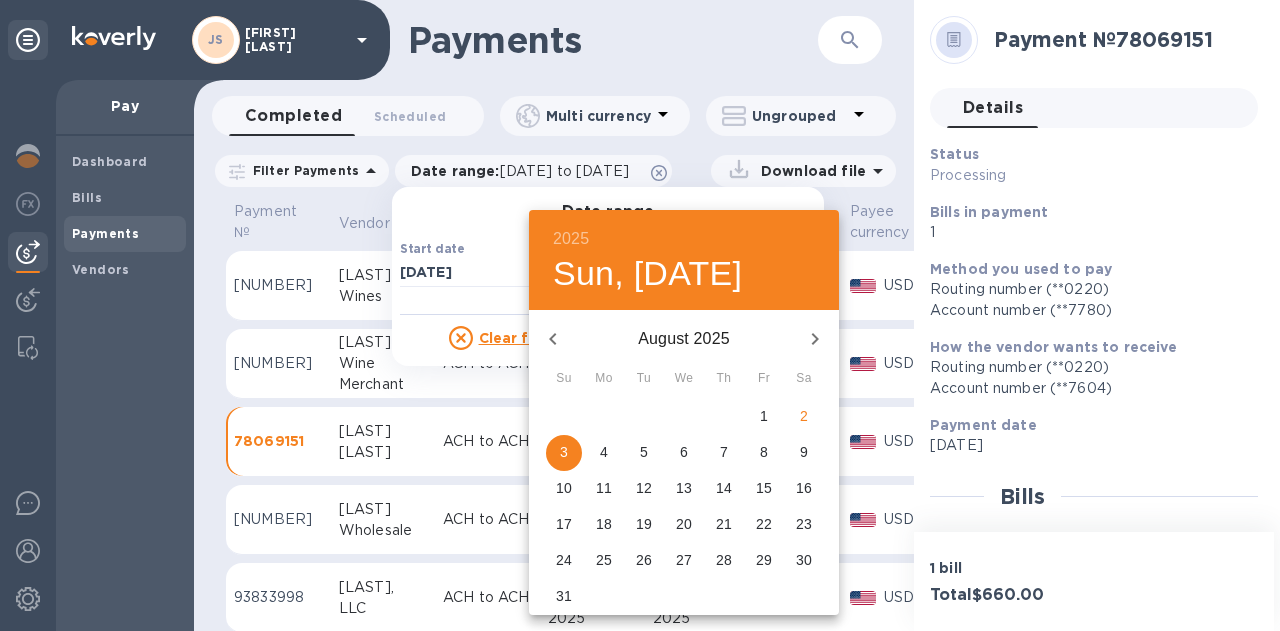 click on "6" at bounding box center [684, 452] 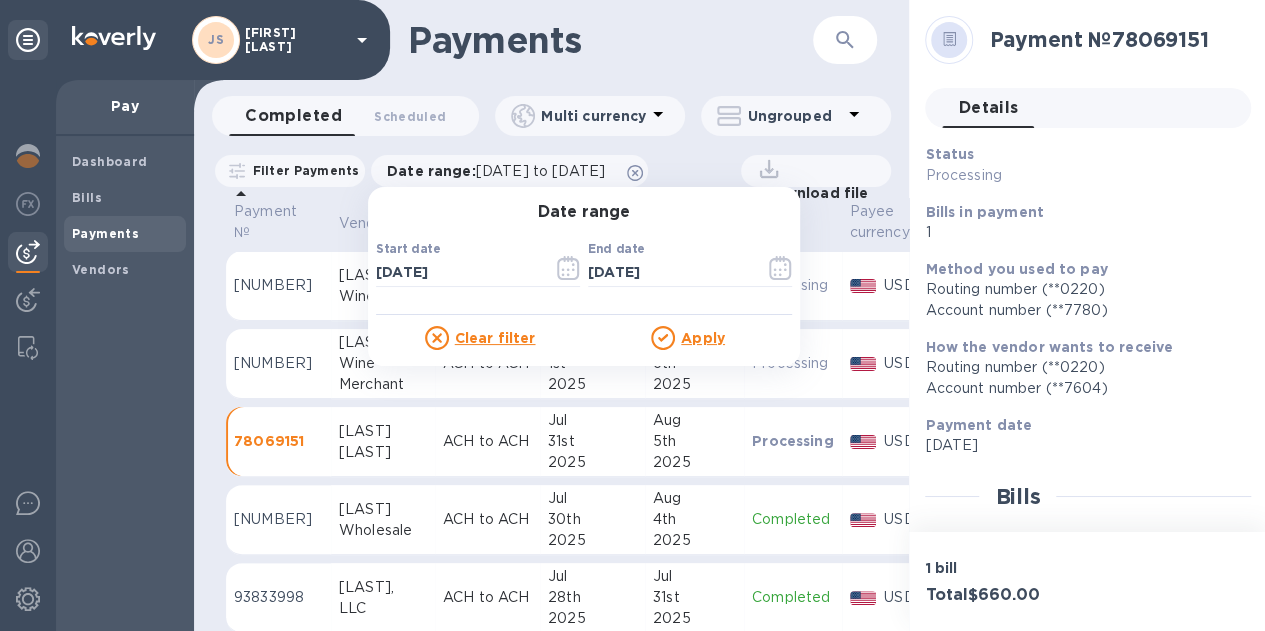 click on "Apply" at bounding box center [703, 338] 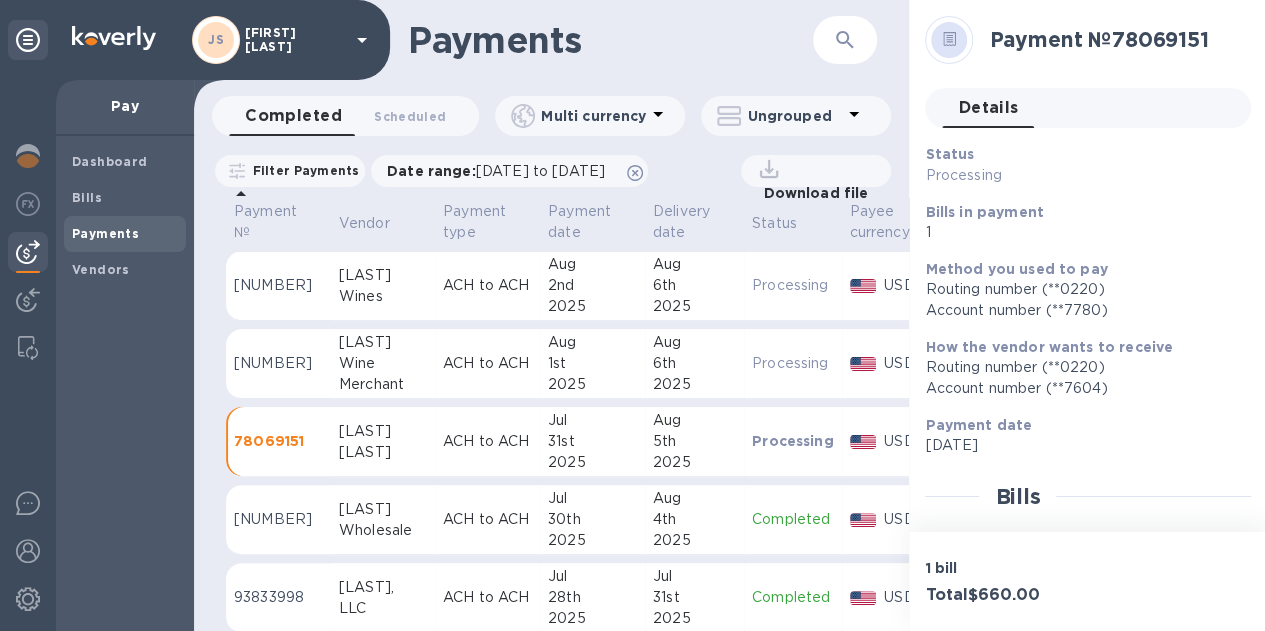 click on "Delivery date" at bounding box center (681, 222) 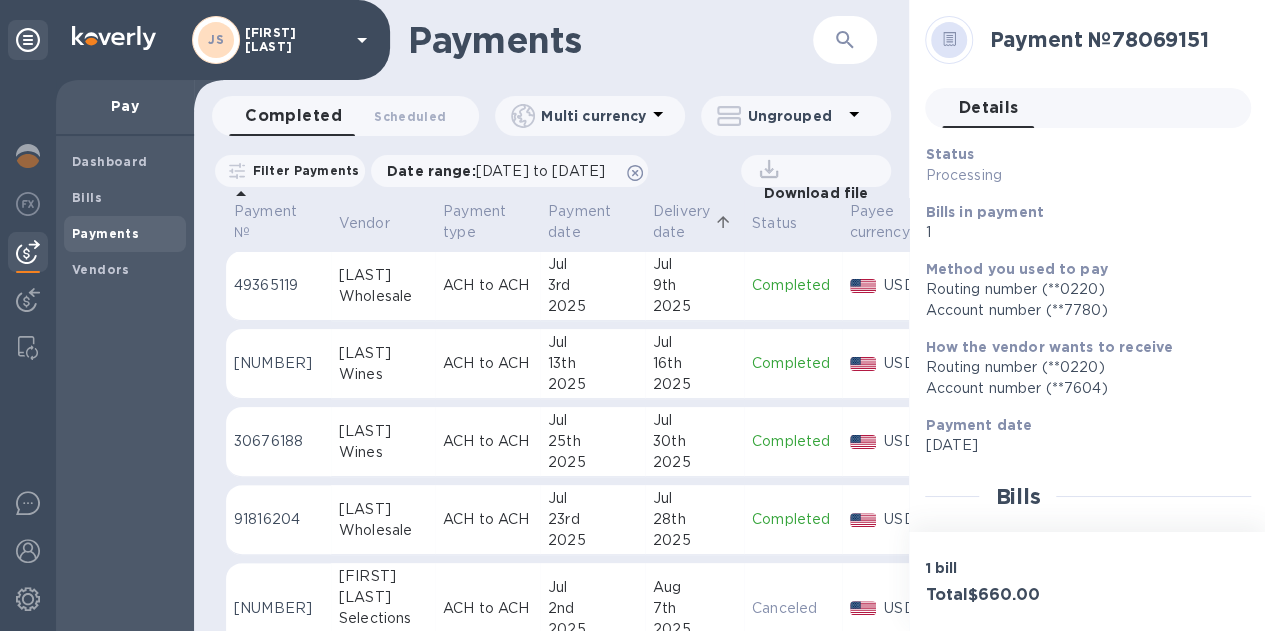 click on "Payment date" at bounding box center (579, 222) 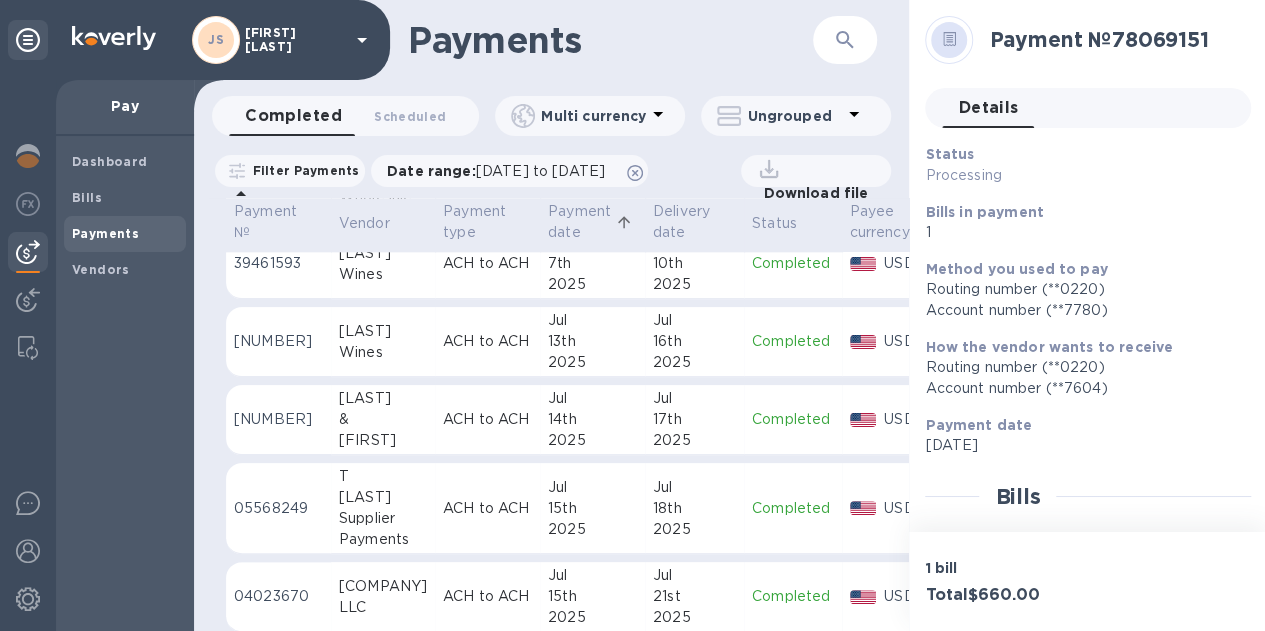 scroll, scrollTop: 1329, scrollLeft: 0, axis: vertical 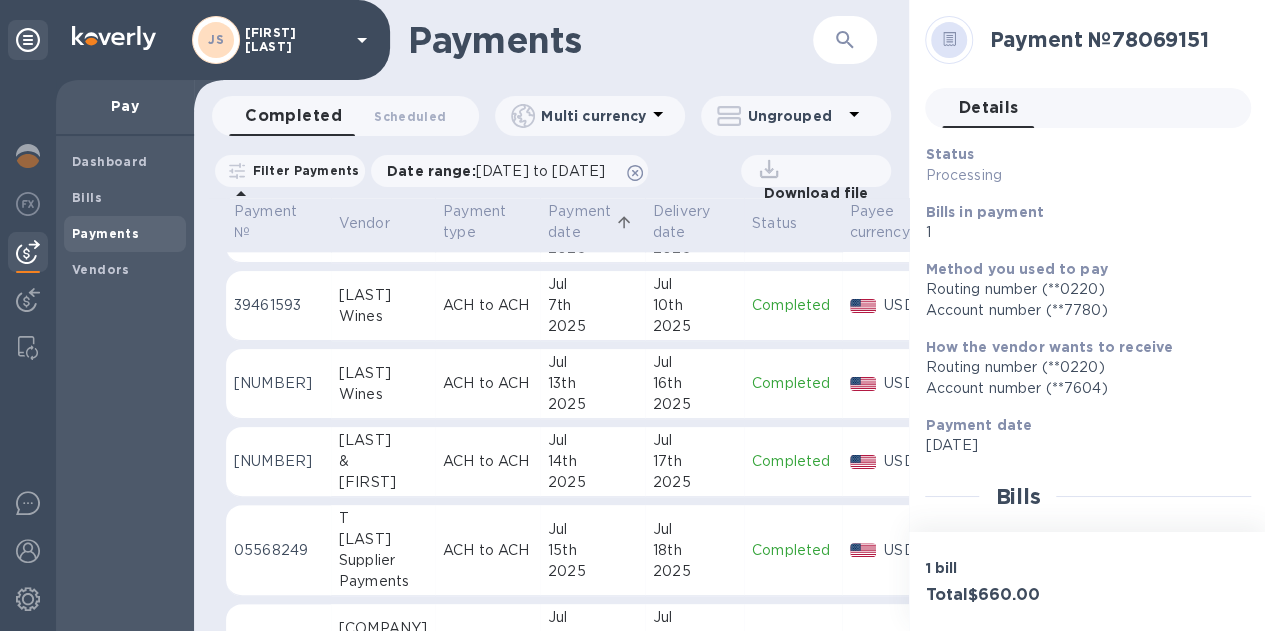 click on "Vendor" at bounding box center (364, 223) 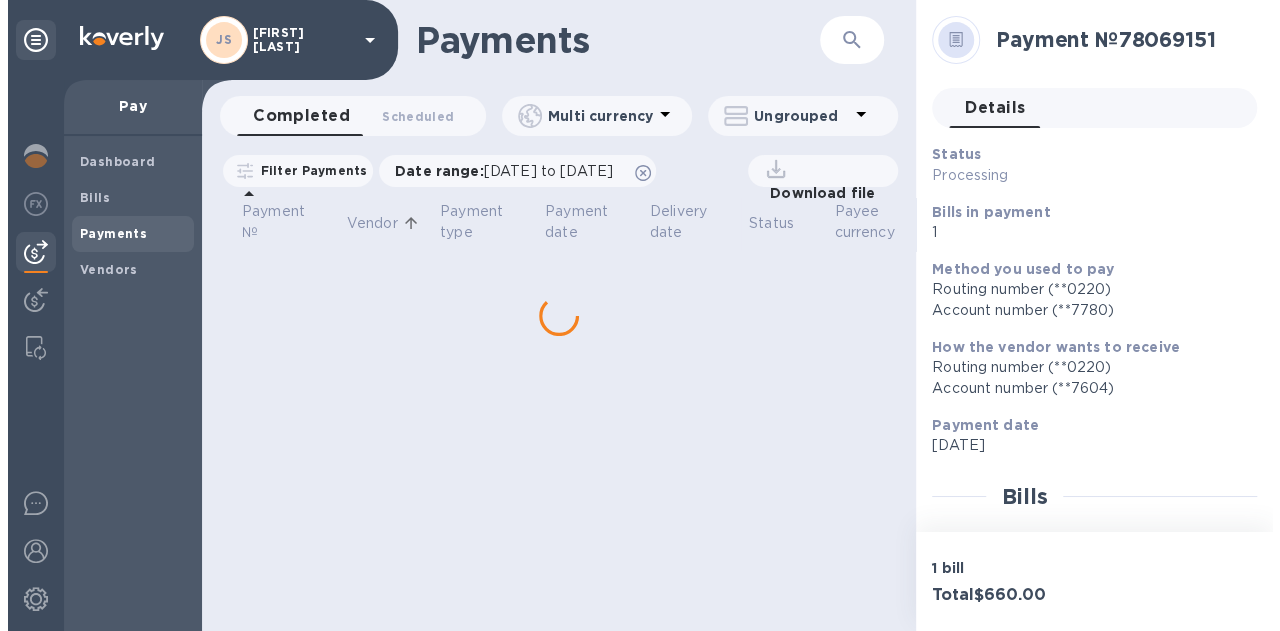scroll, scrollTop: 0, scrollLeft: 0, axis: both 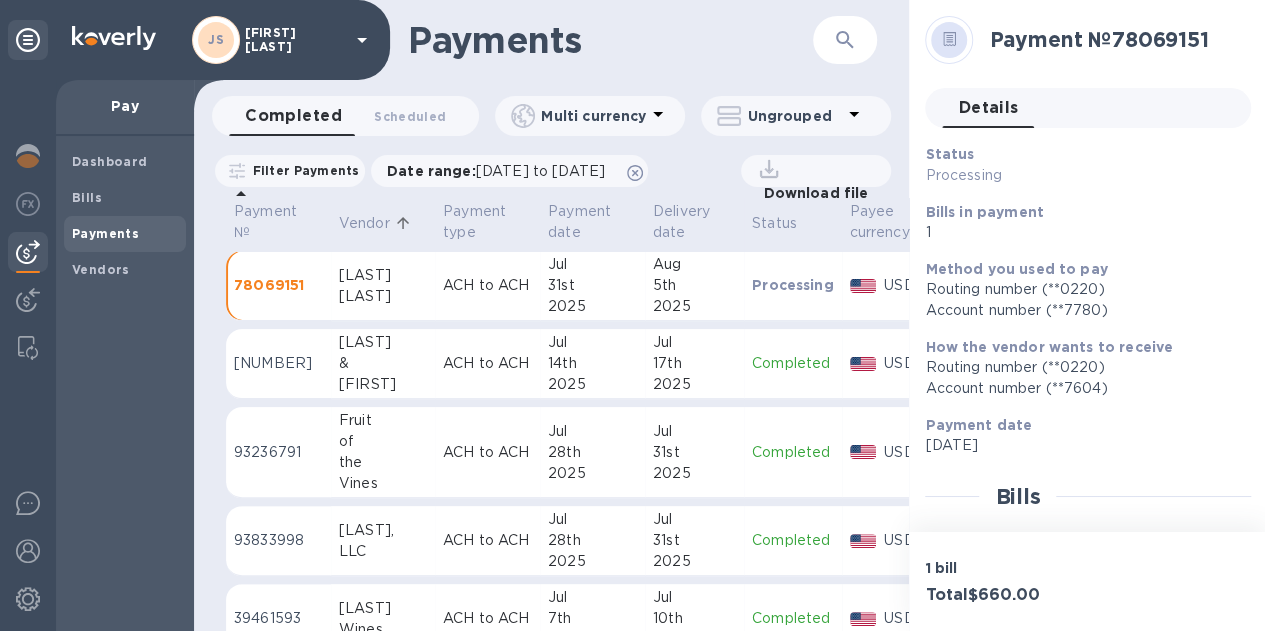 click on "Scheduled 0" at bounding box center [410, 116] 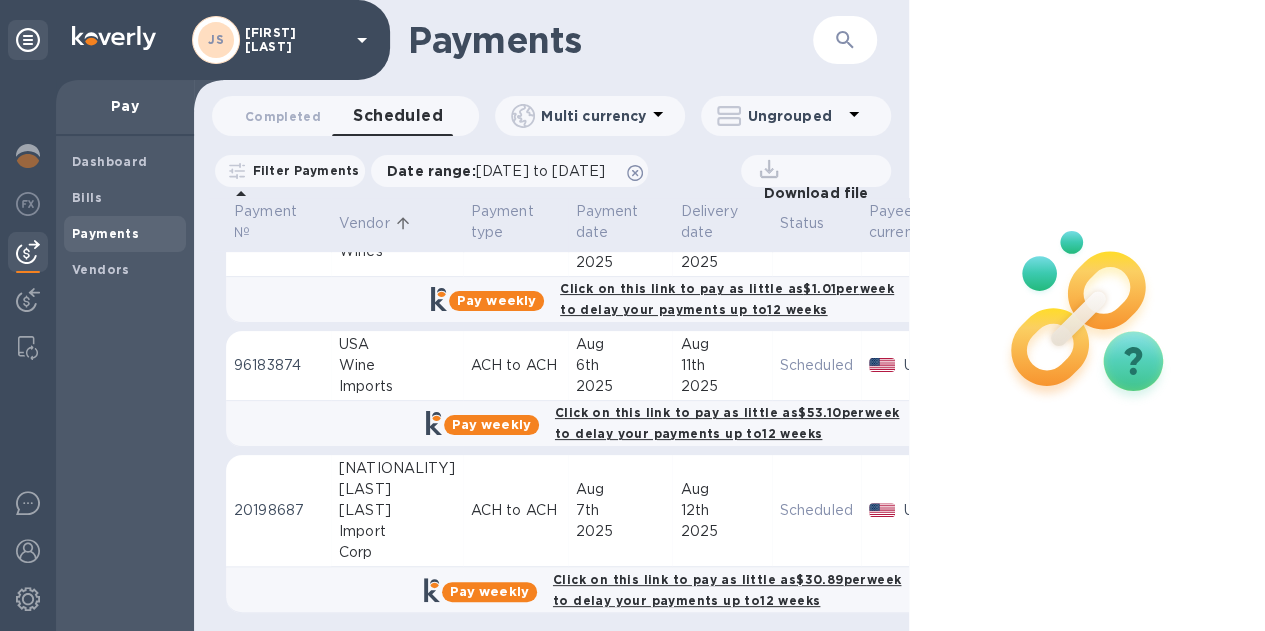 scroll, scrollTop: 504, scrollLeft: 0, axis: vertical 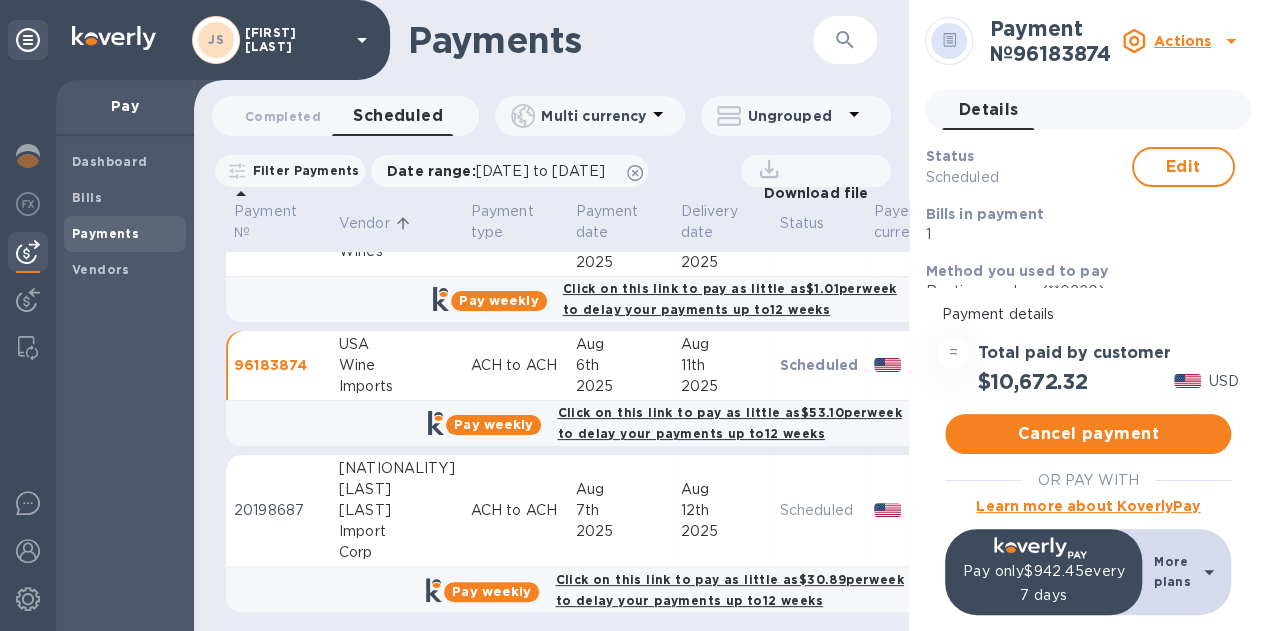 drag, startPoint x: 1199, startPoint y: 191, endPoint x: 976, endPoint y: 79, distance: 249.5456 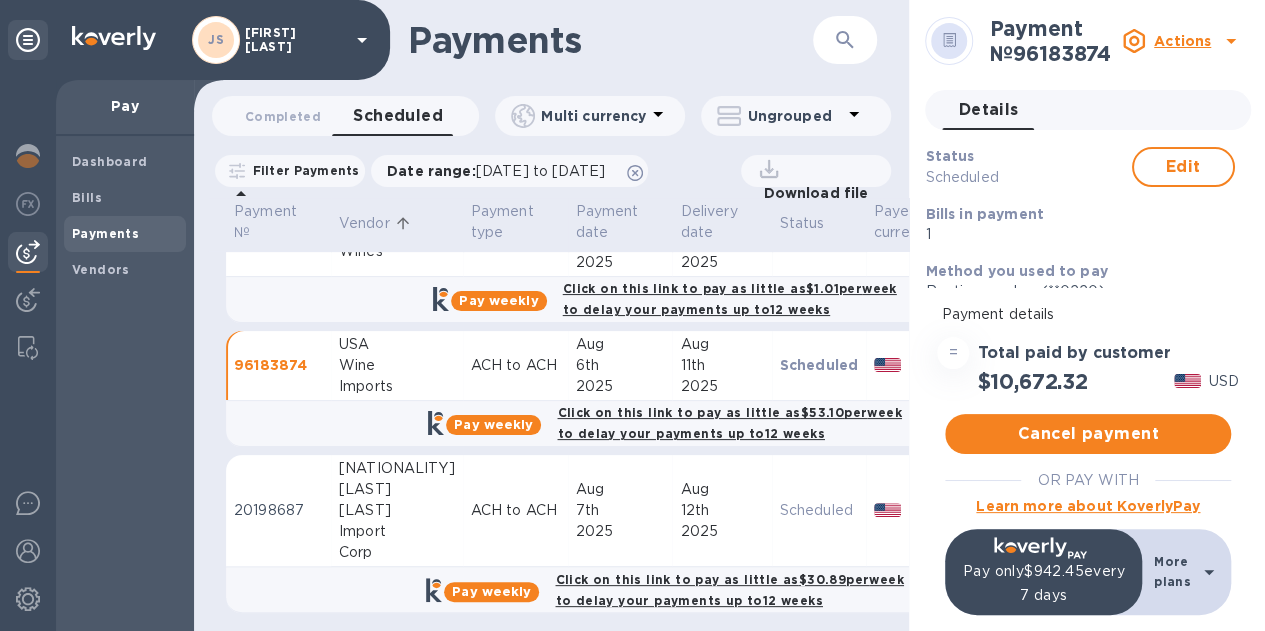 click on "Cancel payment" at bounding box center (1088, 434) 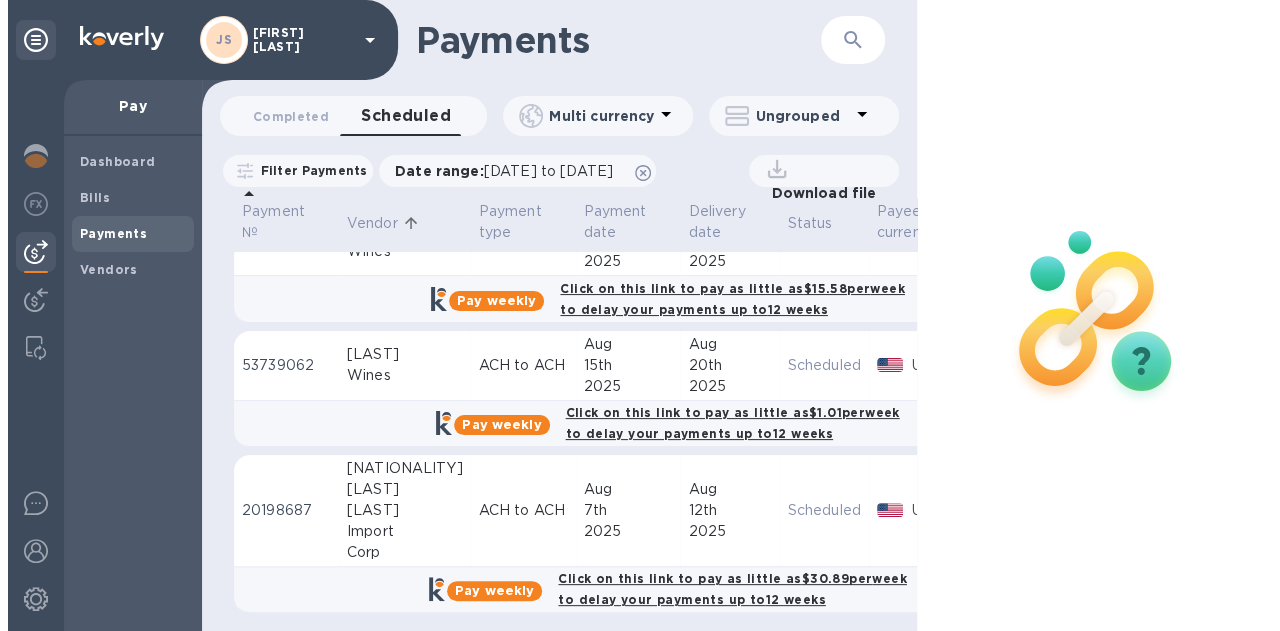 scroll, scrollTop: 380, scrollLeft: 0, axis: vertical 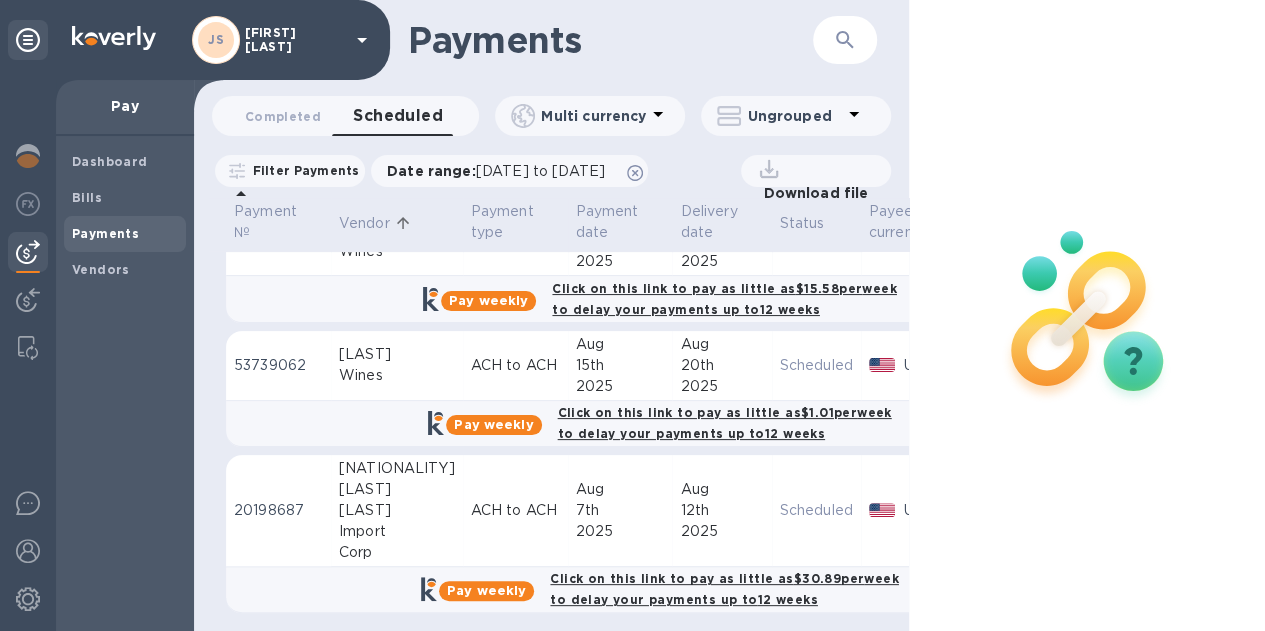 click on "Bills" at bounding box center [125, 198] 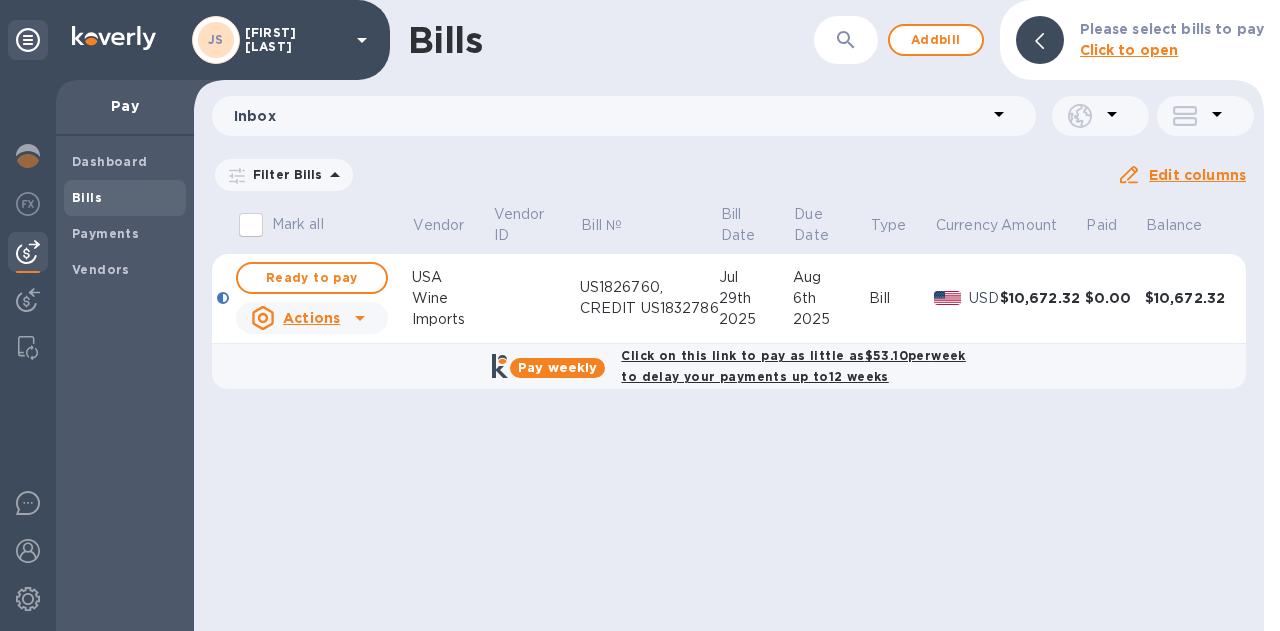 click on "US1826760, CREDIT US1832786" at bounding box center (649, 298) 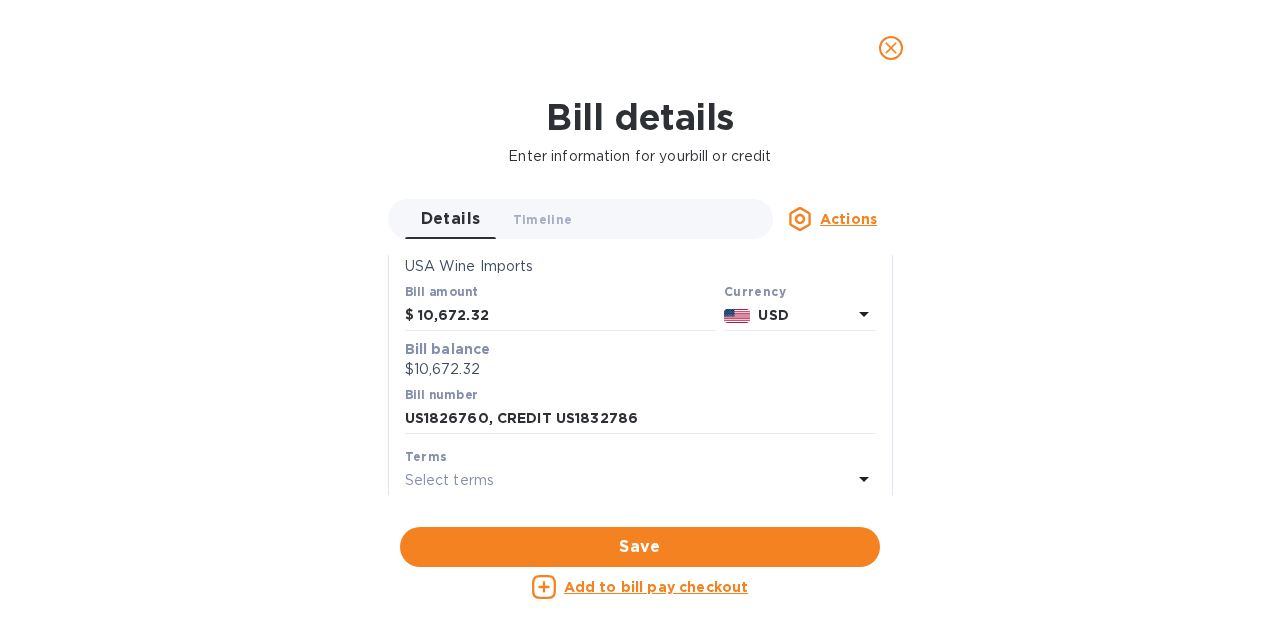 scroll, scrollTop: 185, scrollLeft: 0, axis: vertical 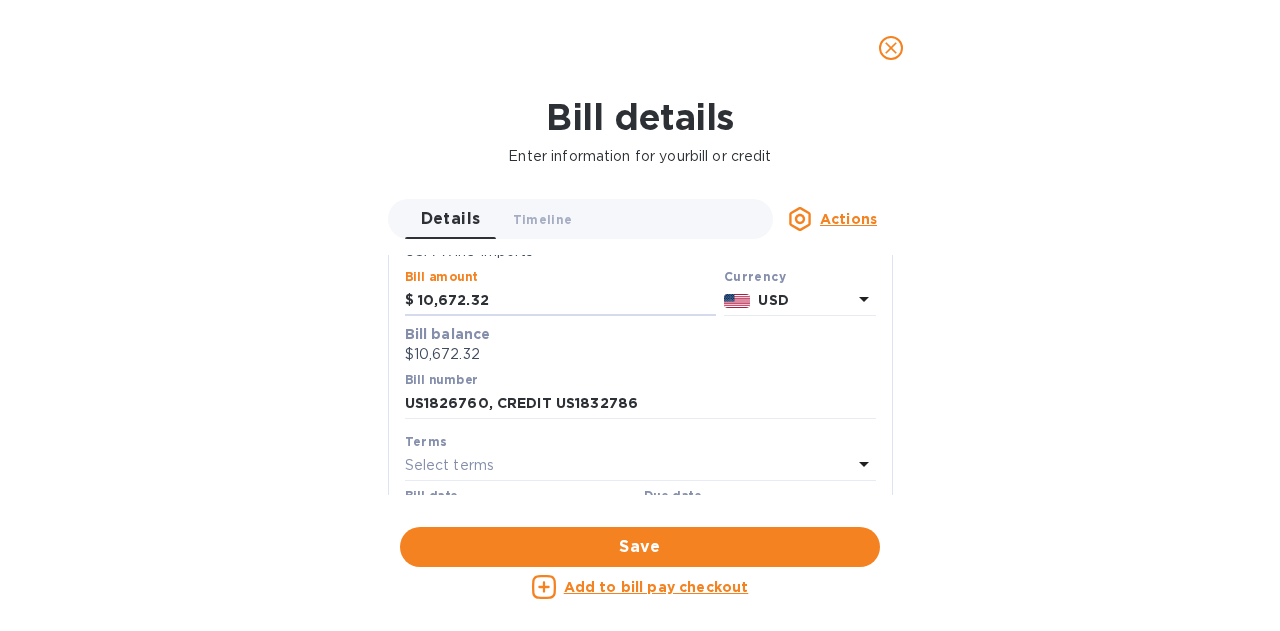 drag, startPoint x: 538, startPoint y: 294, endPoint x: 380, endPoint y: 295, distance: 158.00316 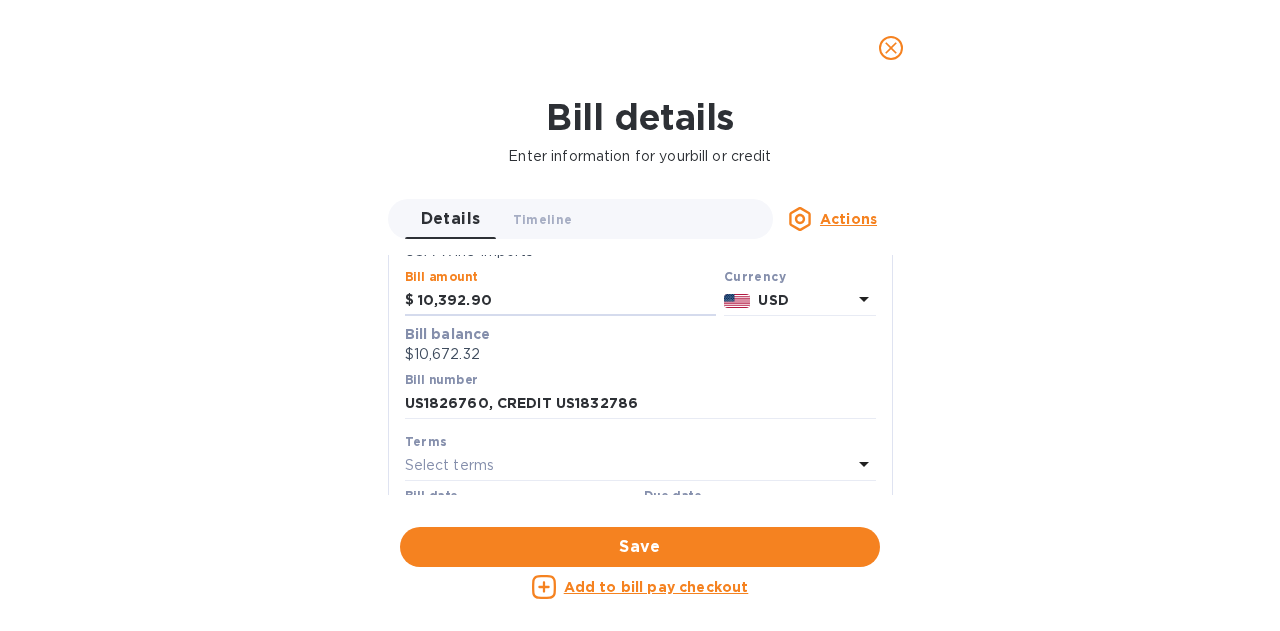 type on "10,392.90" 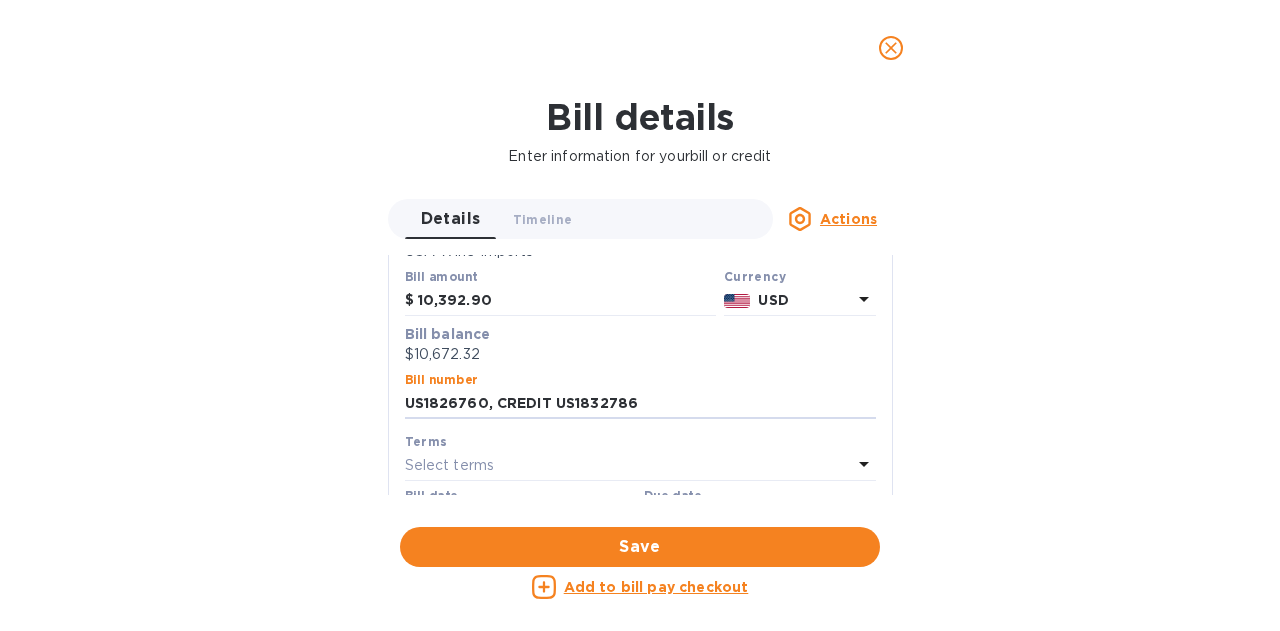 drag, startPoint x: 646, startPoint y: 405, endPoint x: 548, endPoint y: 403, distance: 98.02041 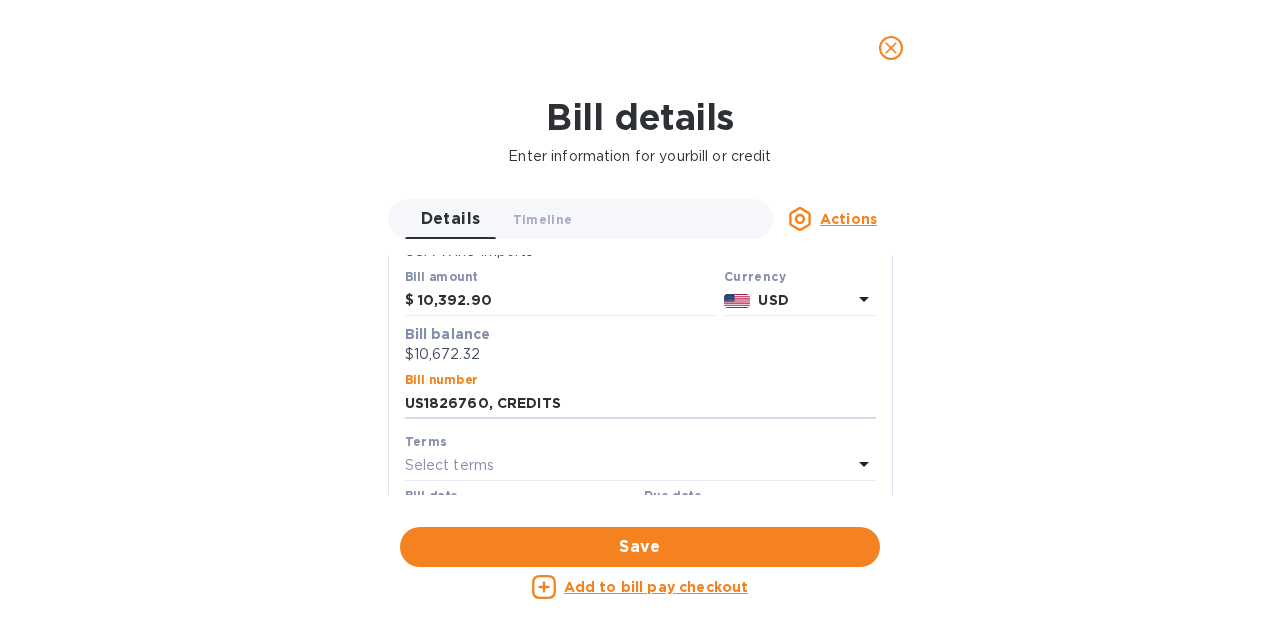 type on "US1826760, CREDITS" 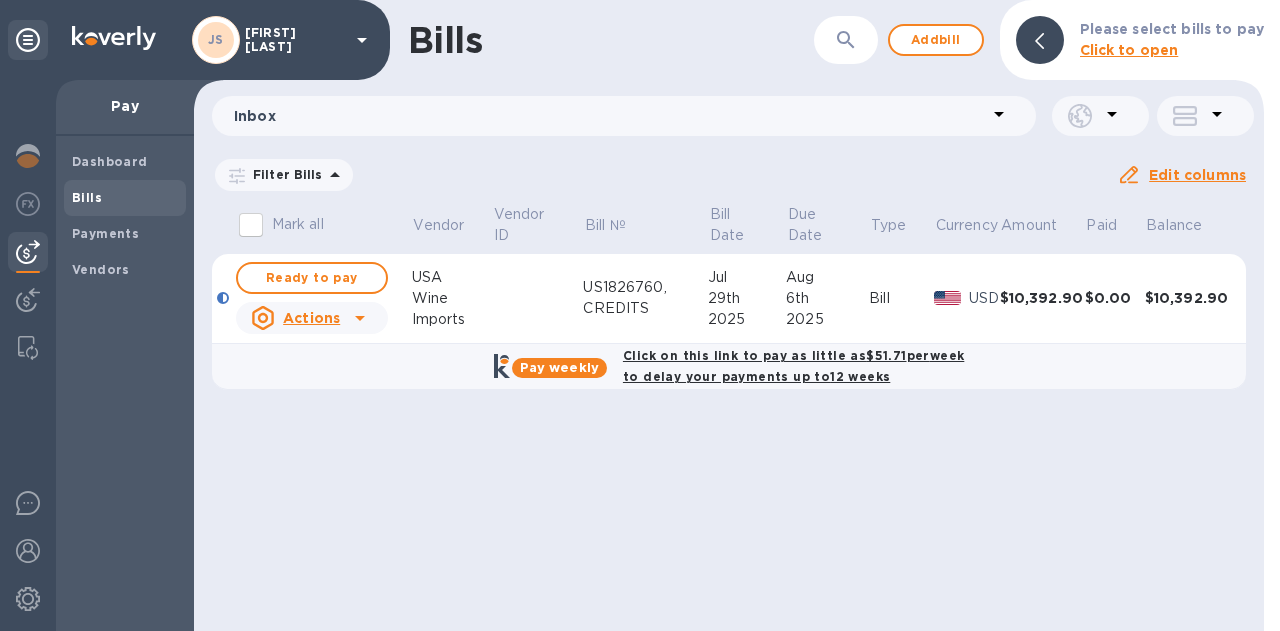 click on "Ready to pay" at bounding box center (312, 278) 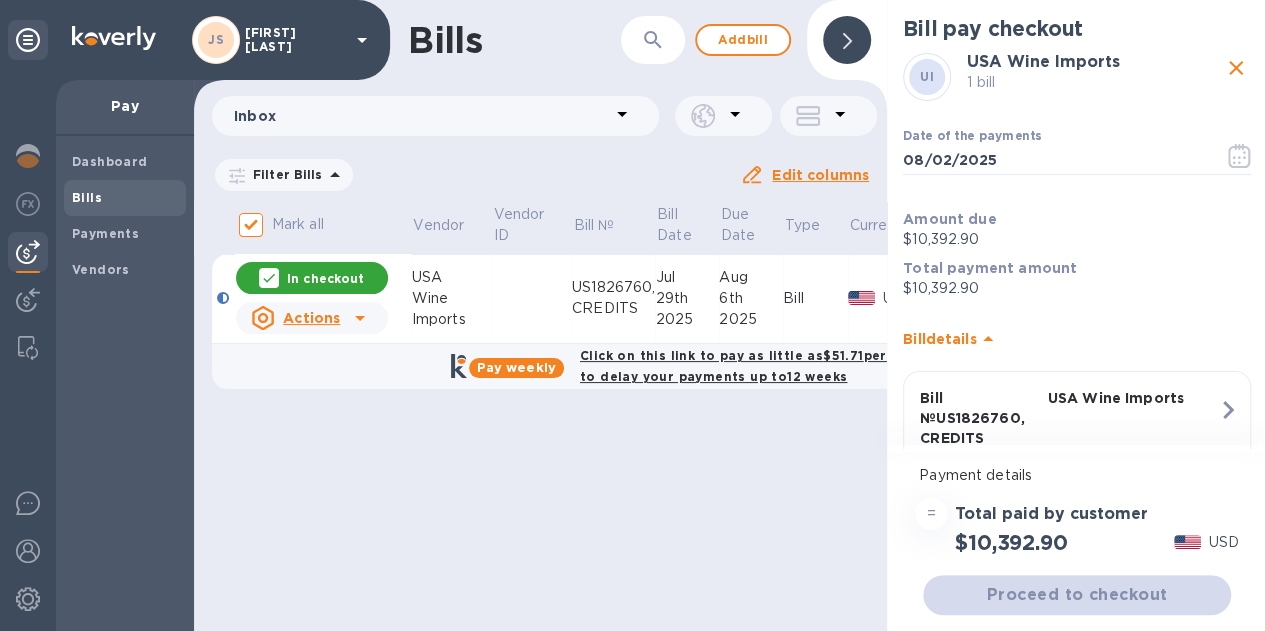 click 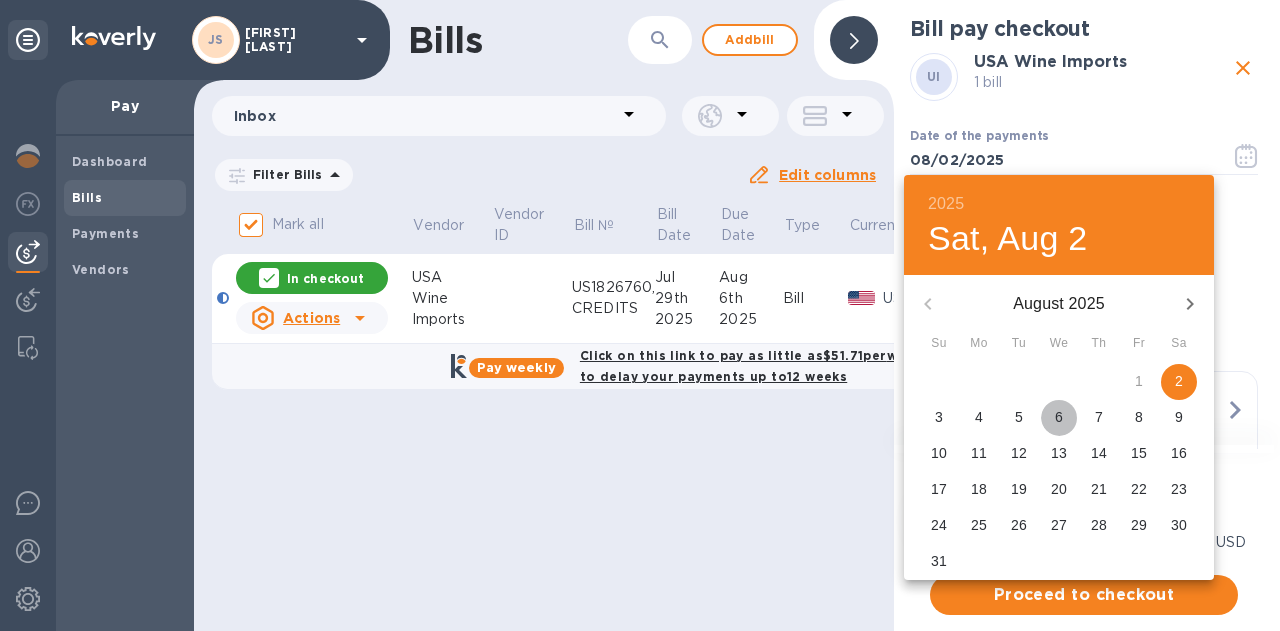 click on "6" at bounding box center [1059, 417] 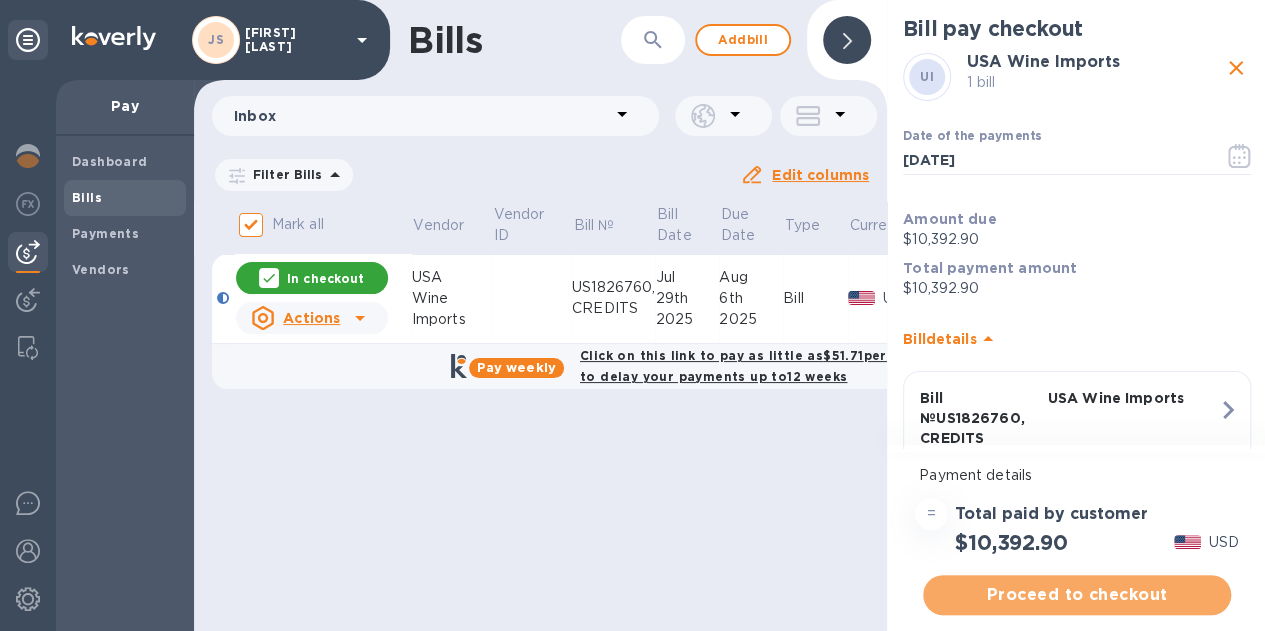 click on "Proceed to checkout" at bounding box center [1077, 595] 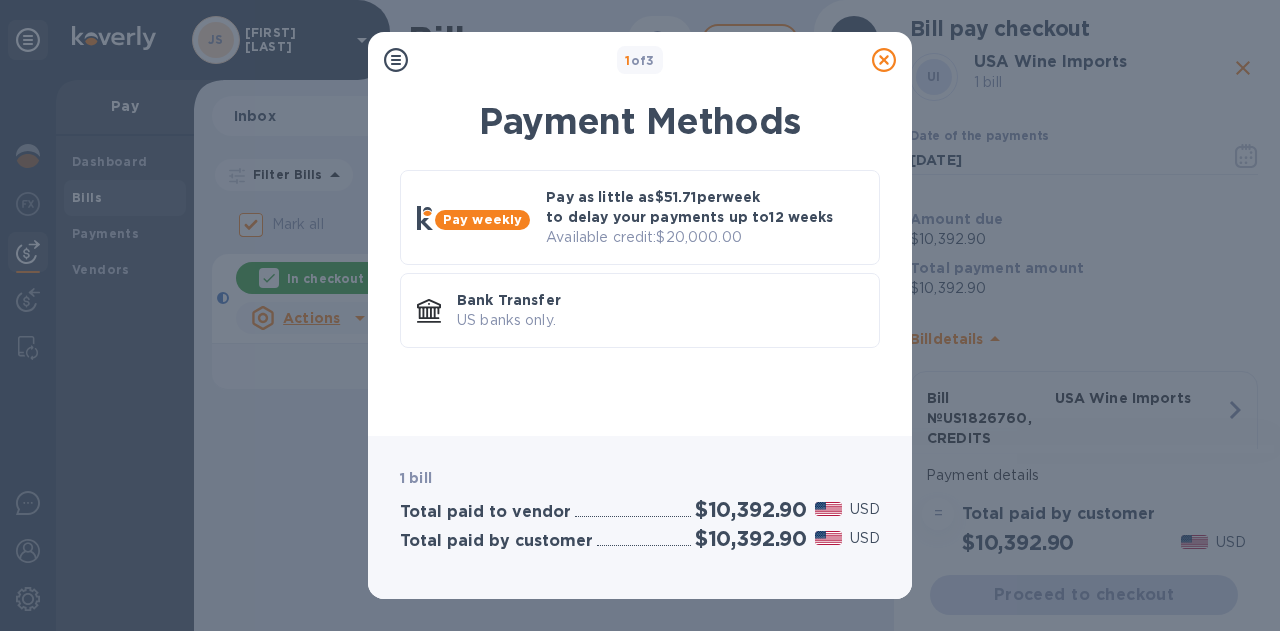click on "Bank Transfer" at bounding box center [660, 300] 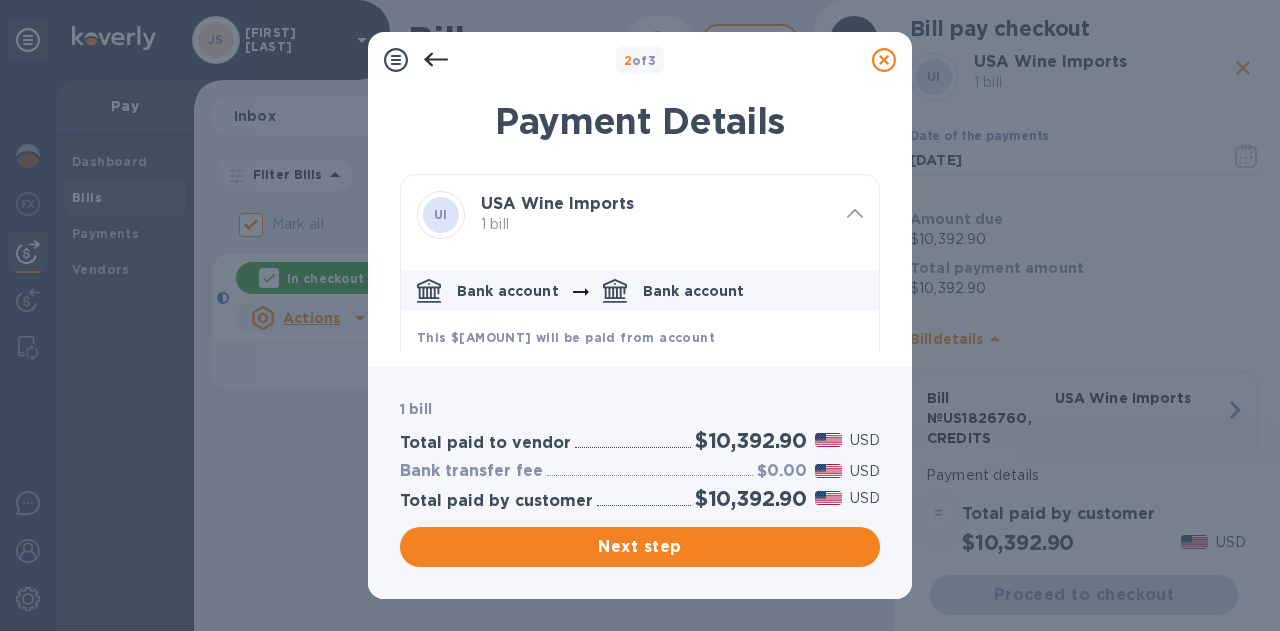 click on "Next step" at bounding box center (640, 547) 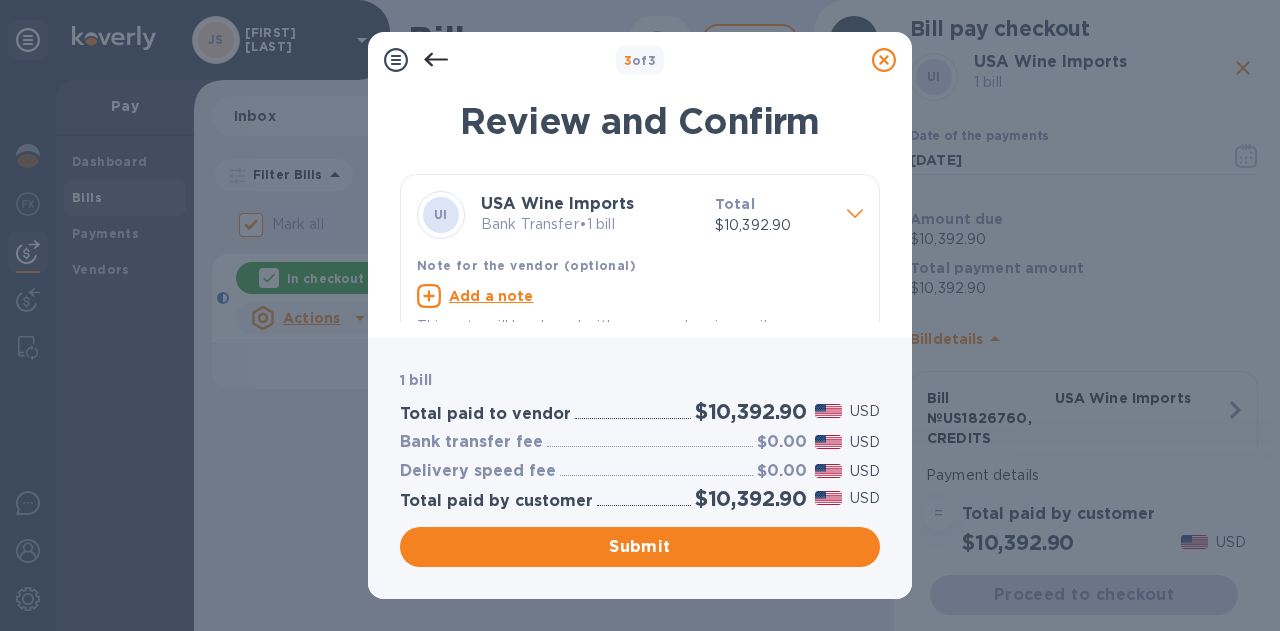 click on "Add a note" at bounding box center [491, 296] 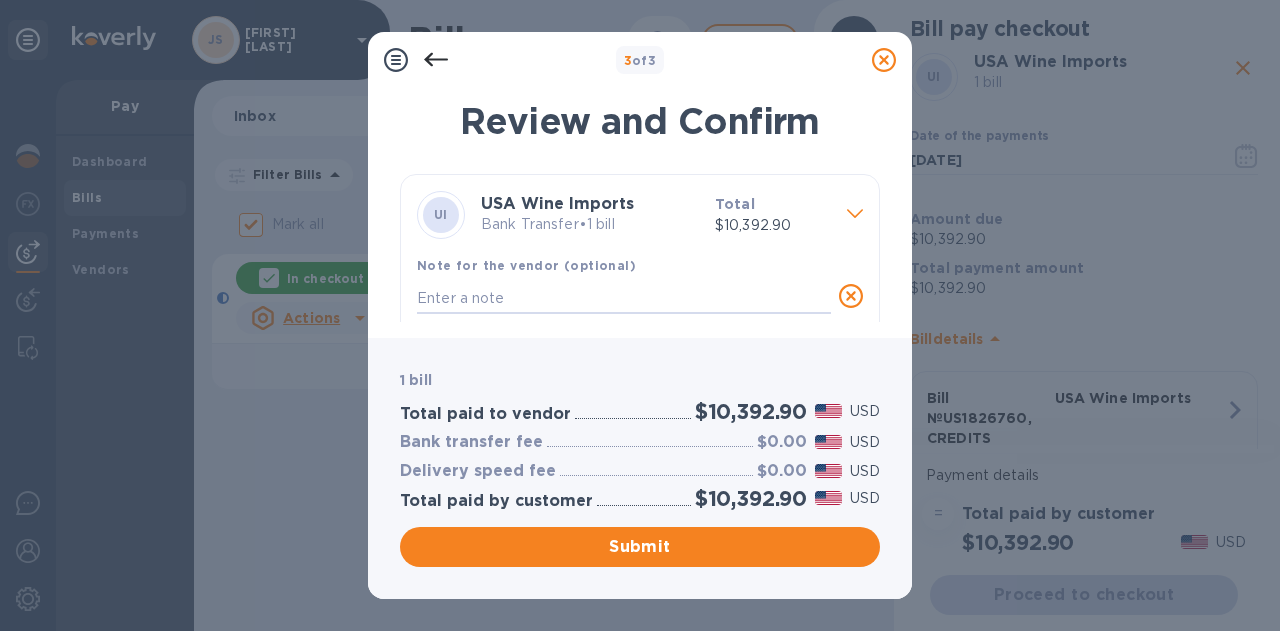 click at bounding box center [624, 298] 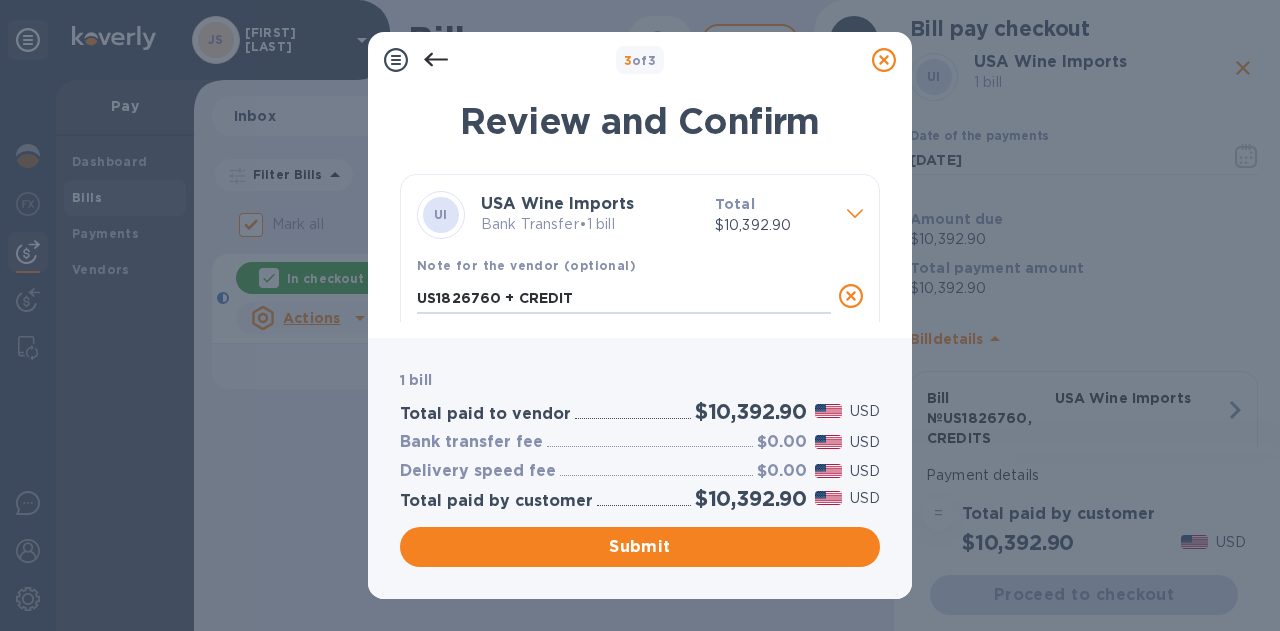 type on "US1826760 + CREDITS" 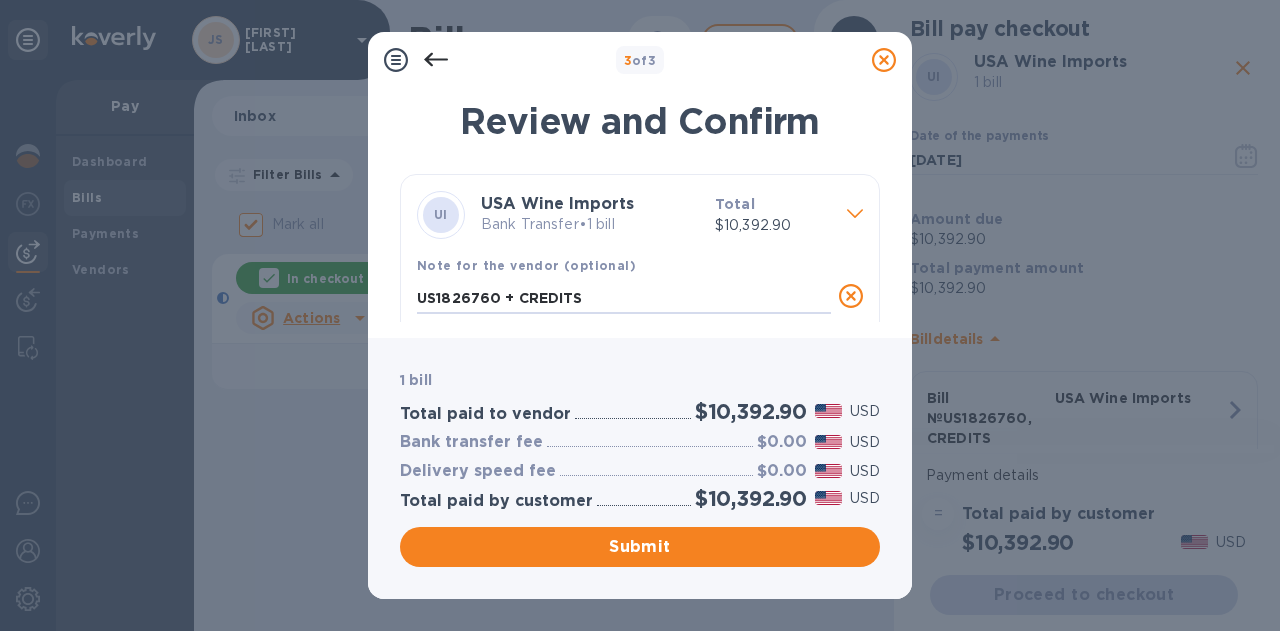 click on "Submit" at bounding box center (640, 547) 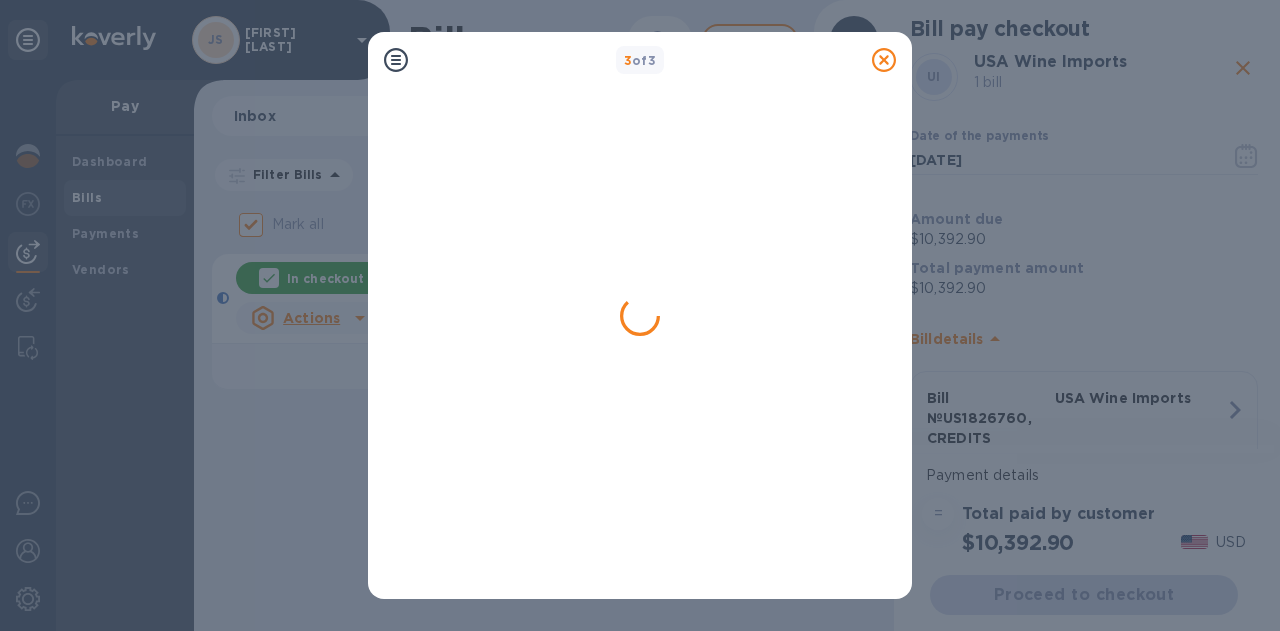 checkbox on "false" 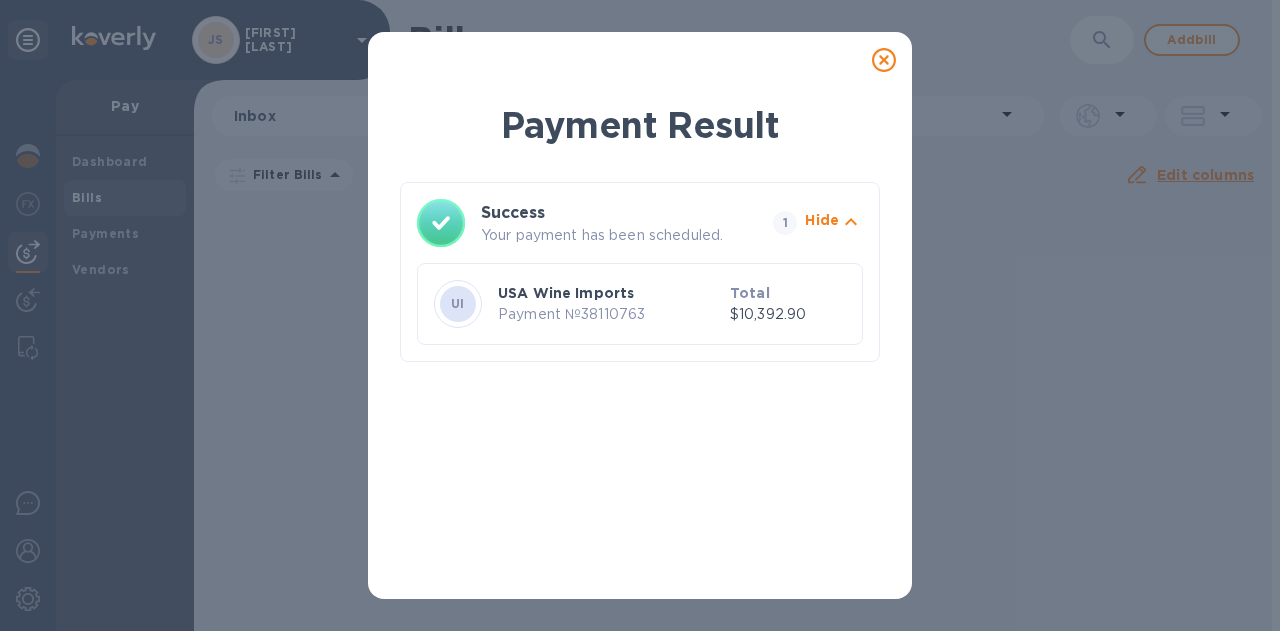 click 